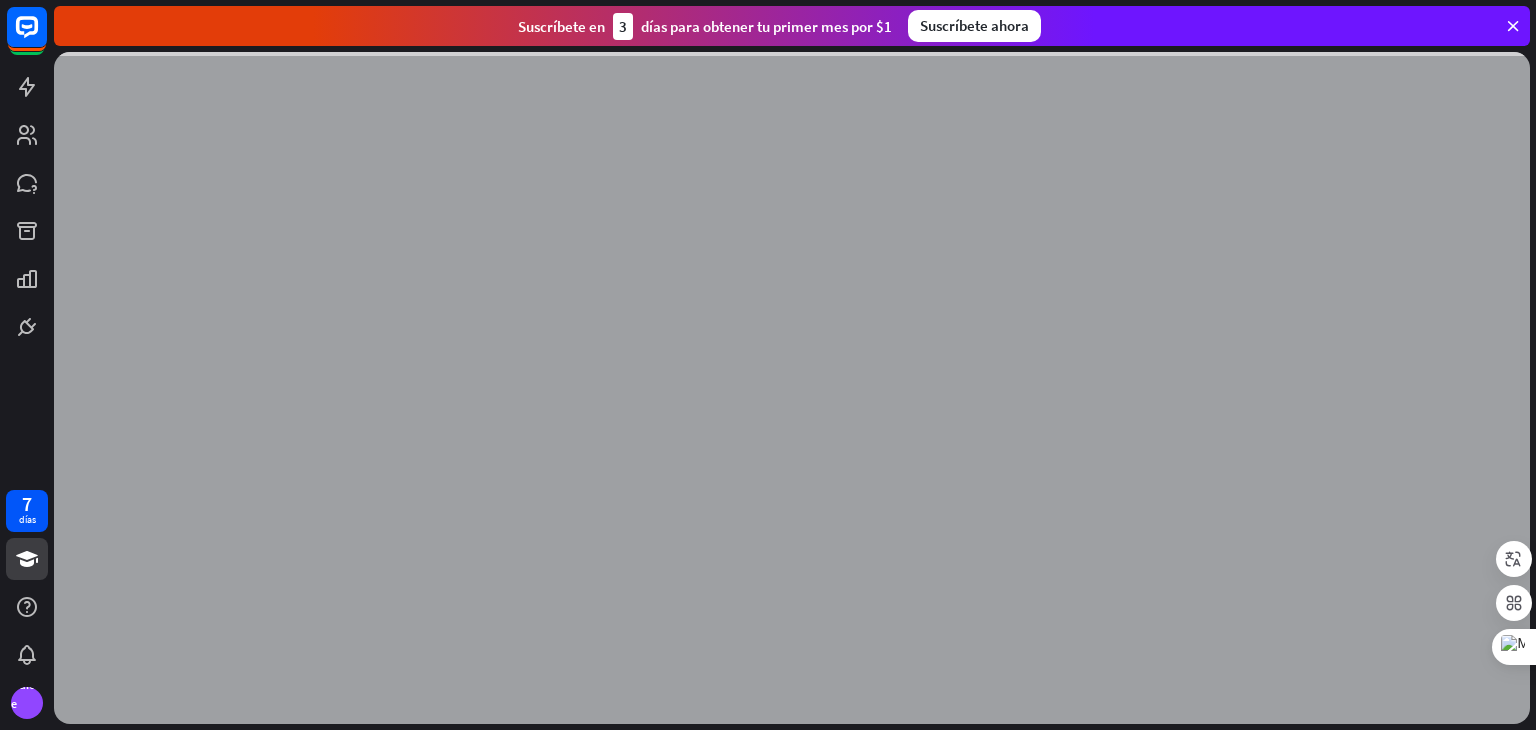 scroll, scrollTop: 0, scrollLeft: 0, axis: both 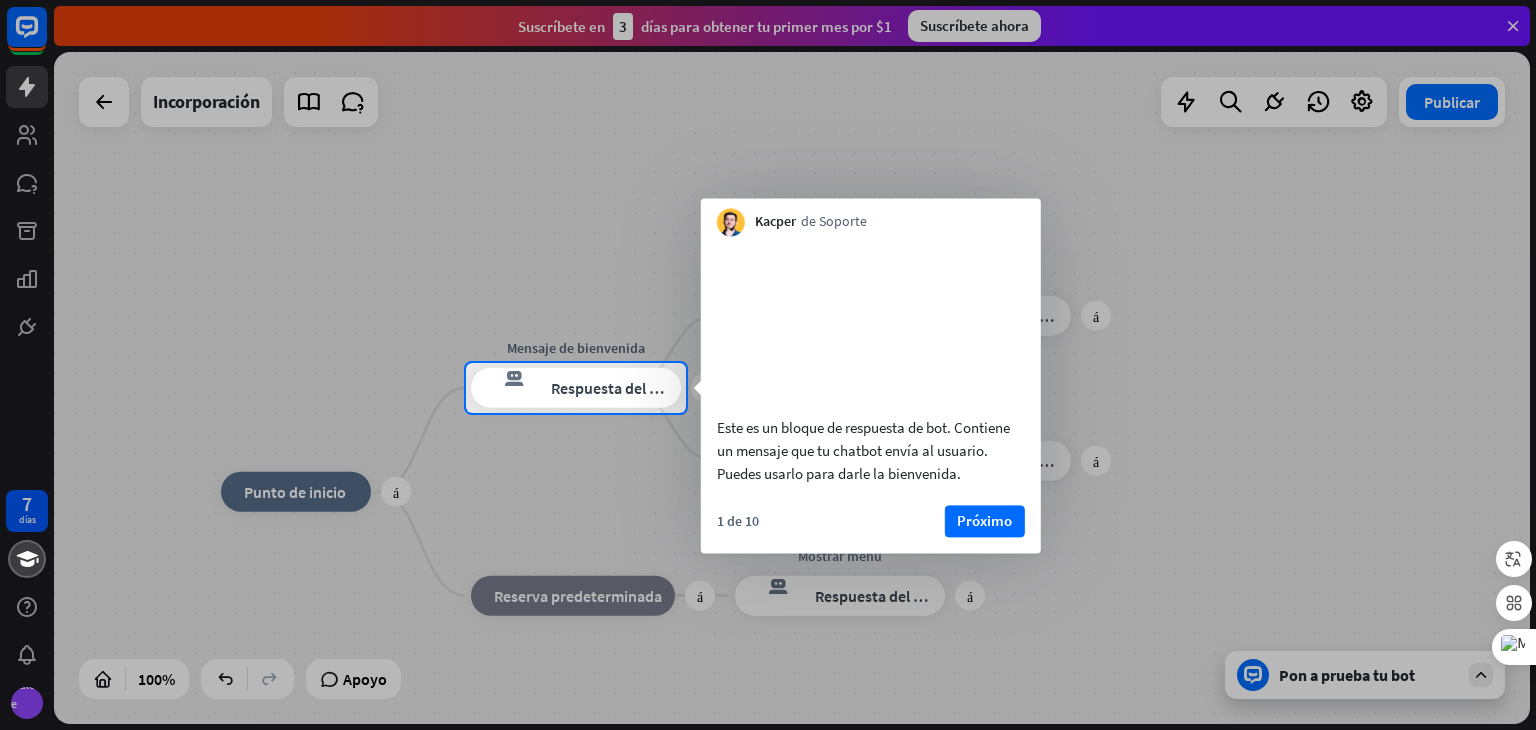 click at bounding box center (768, 181) 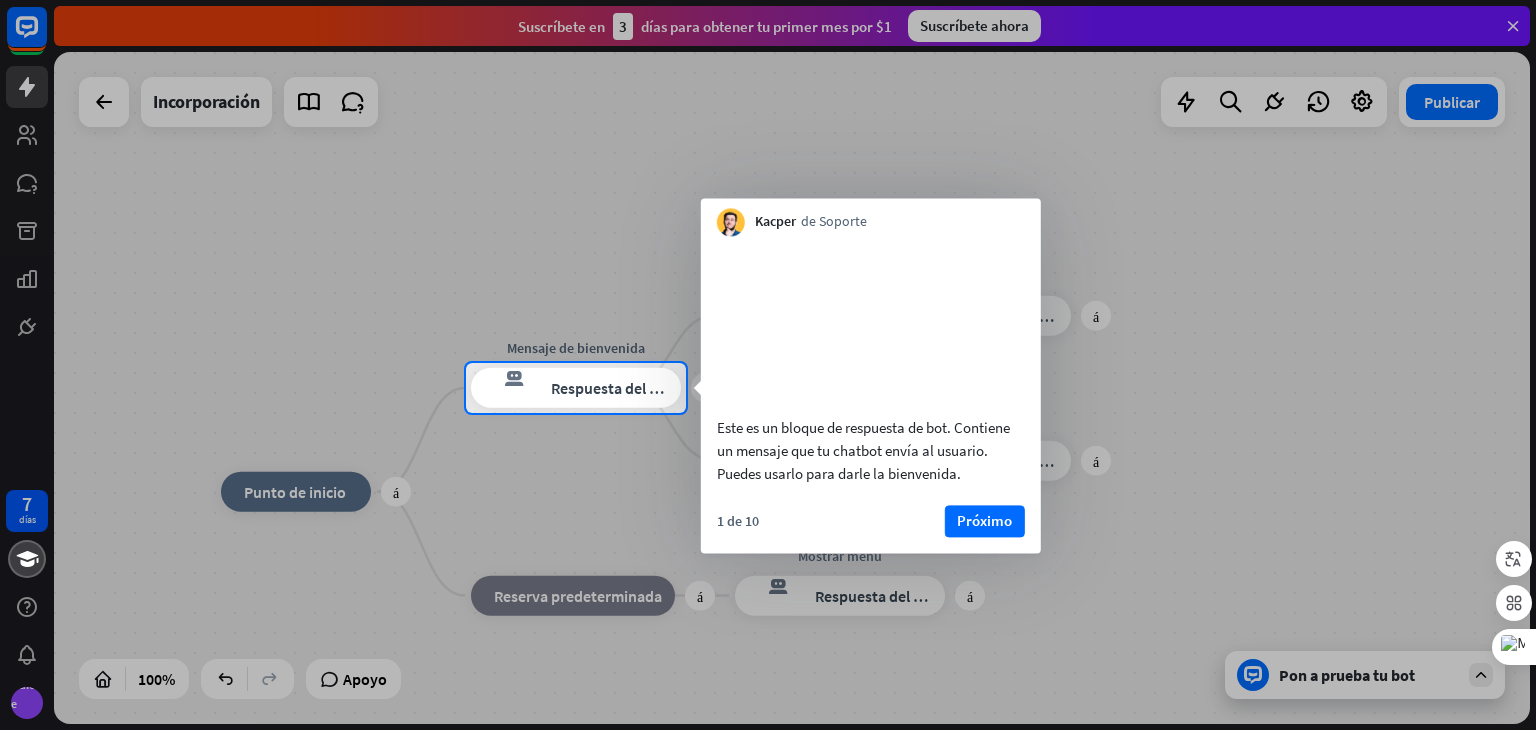 click at bounding box center (768, 571) 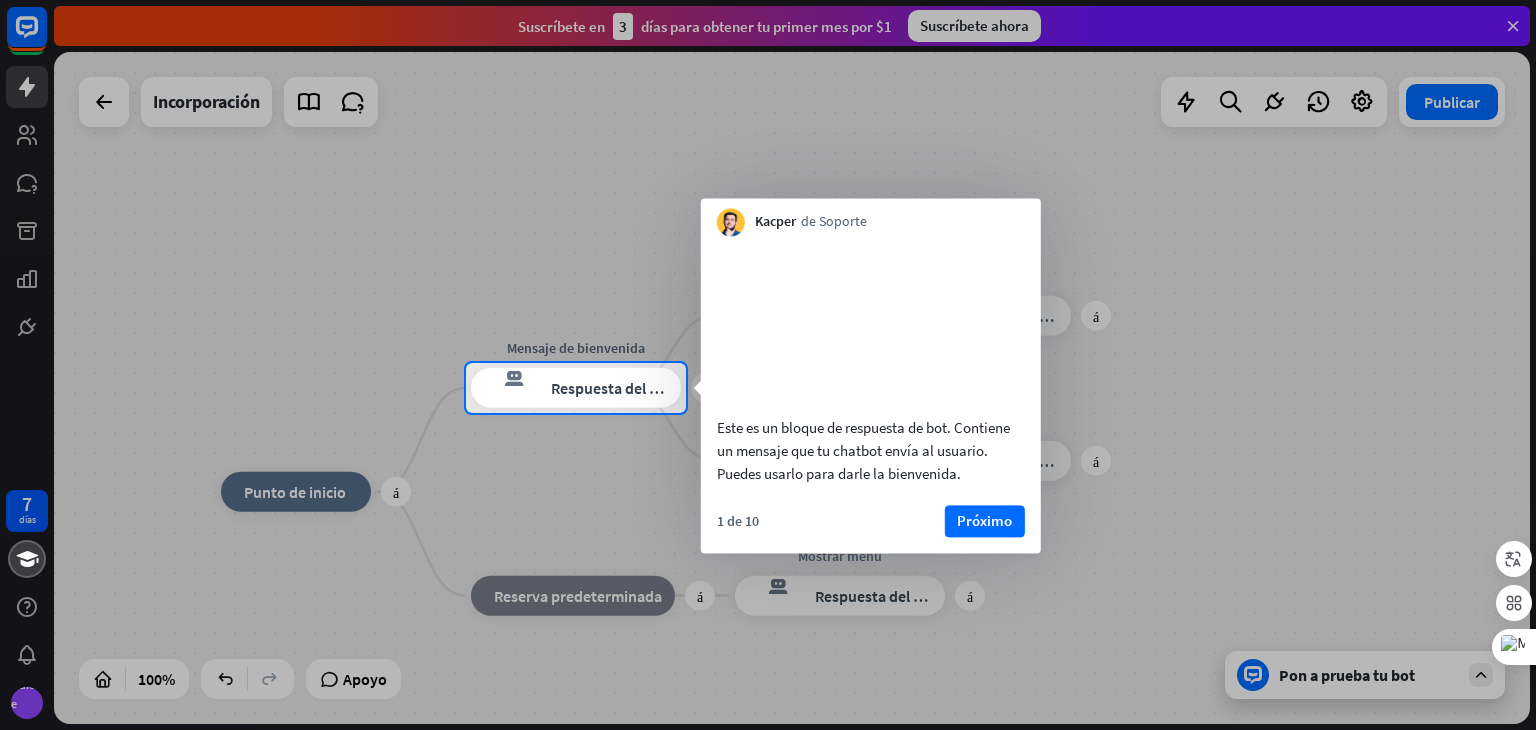 click at bounding box center (768, 571) 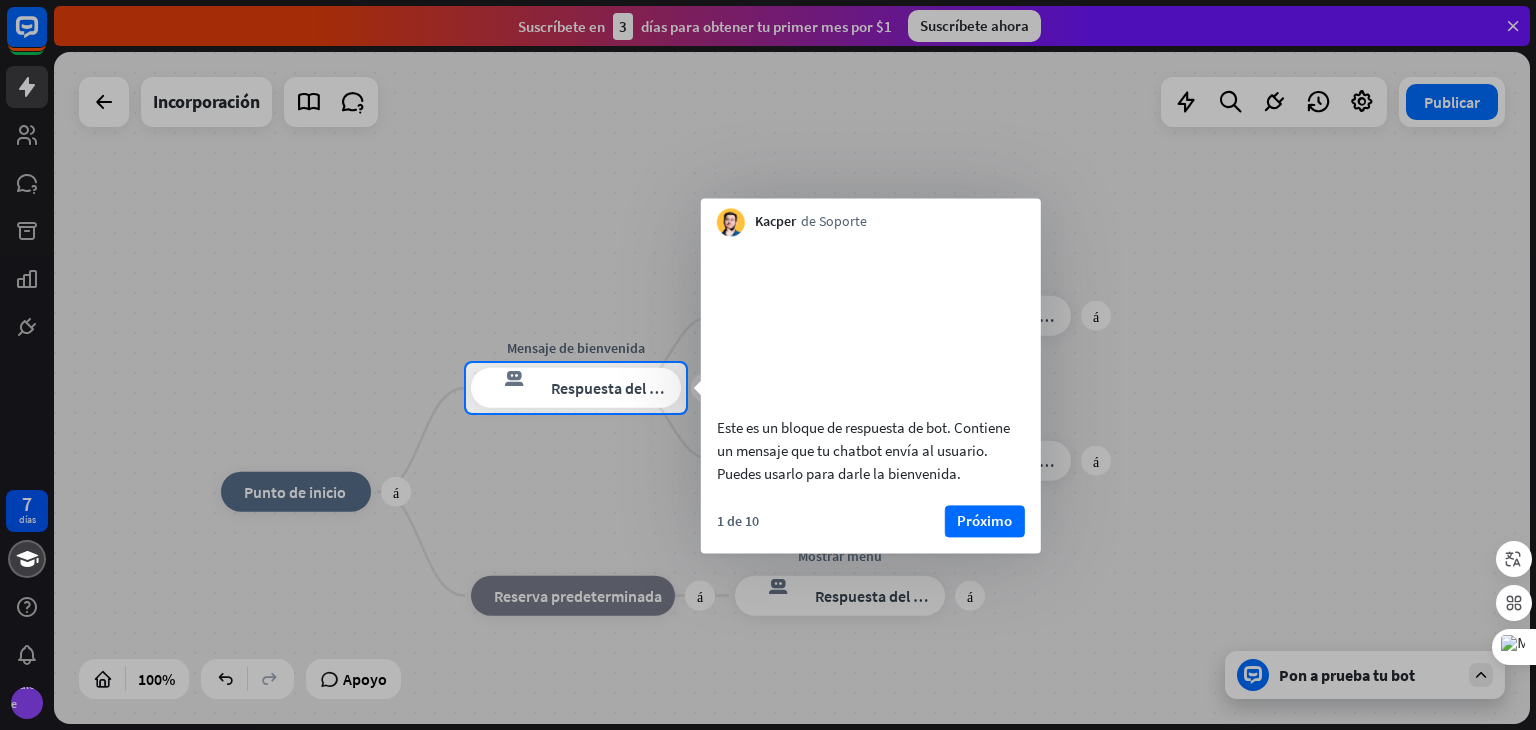 click at bounding box center (768, 571) 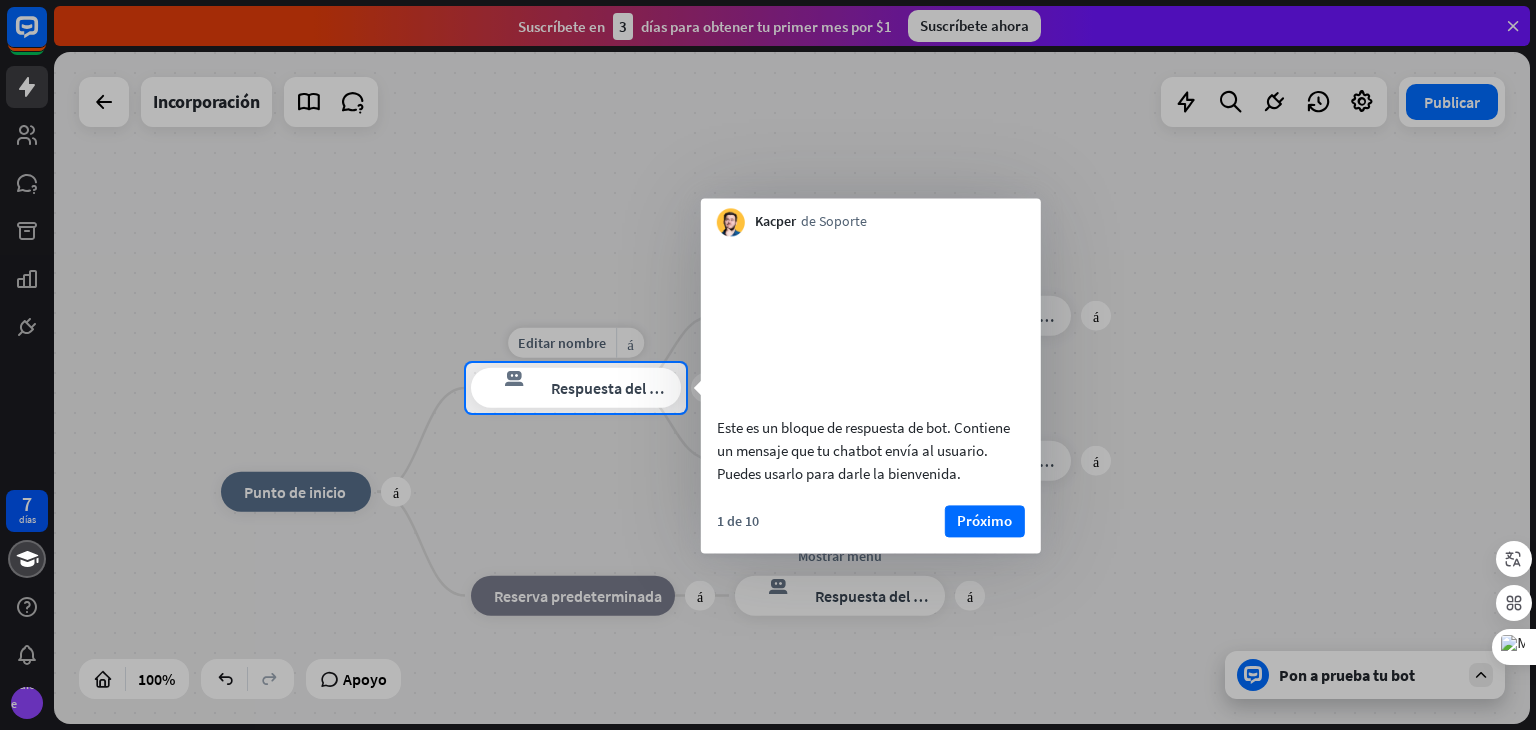 click on "Respuesta del bot" at bounding box center [612, 388] 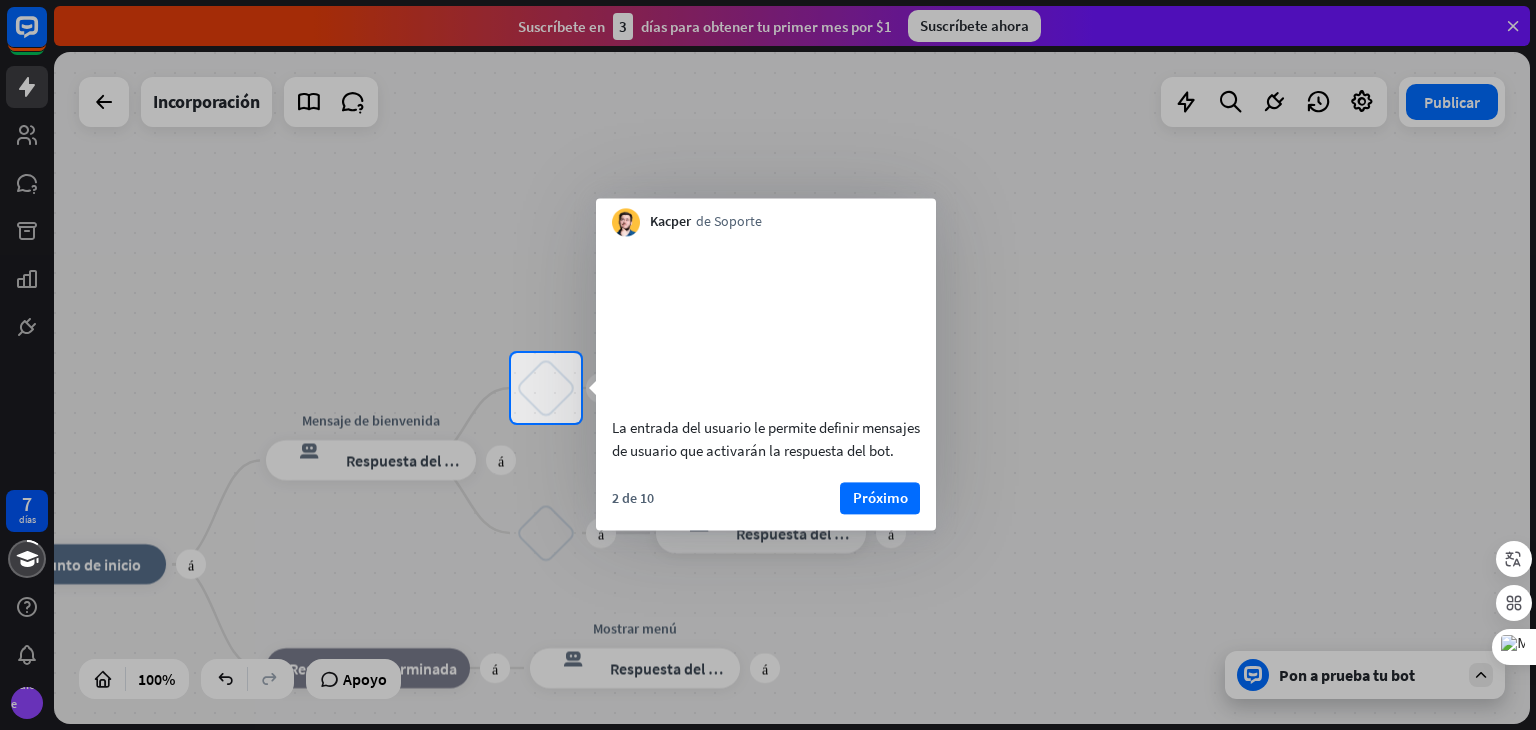 click at bounding box center (768, 576) 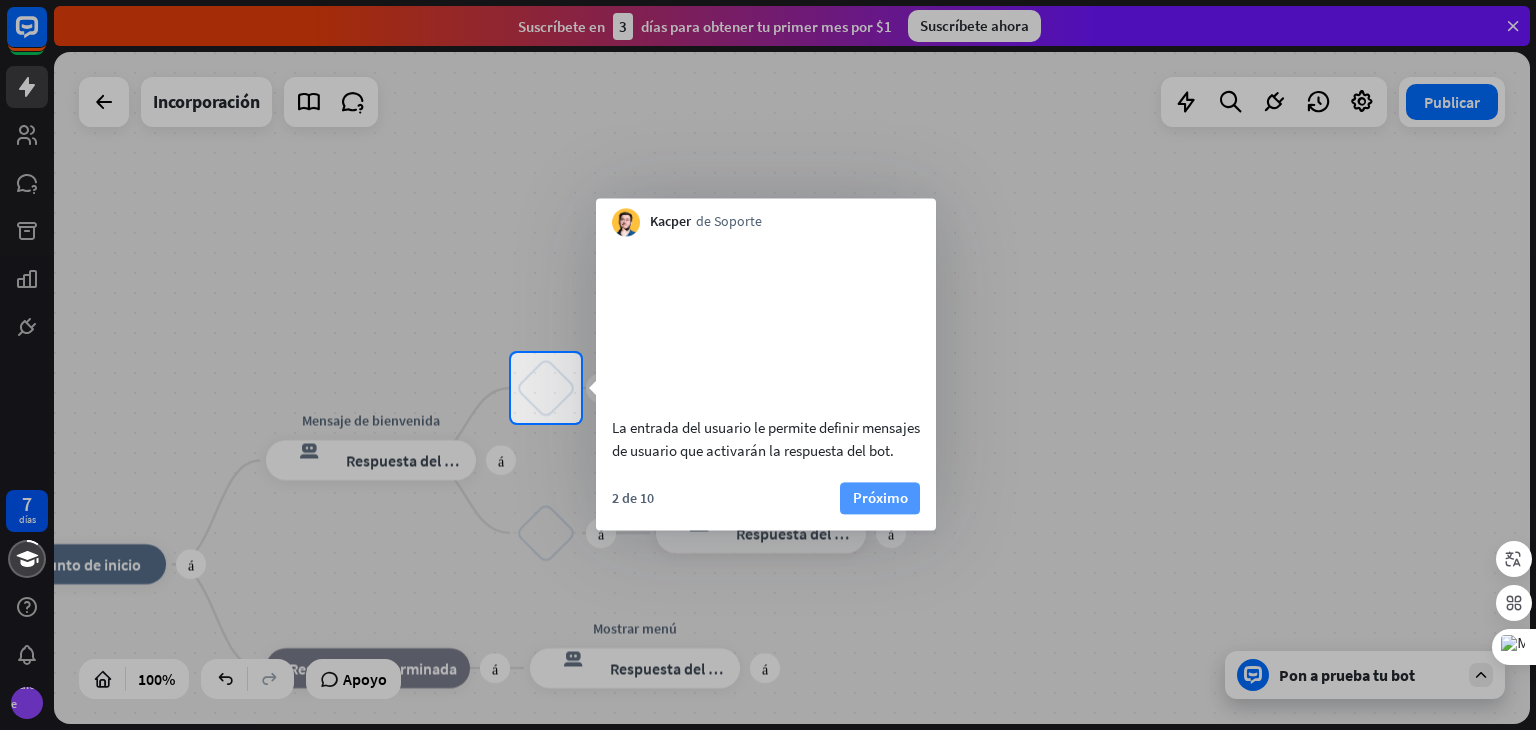 click on "Próximo" at bounding box center (880, 497) 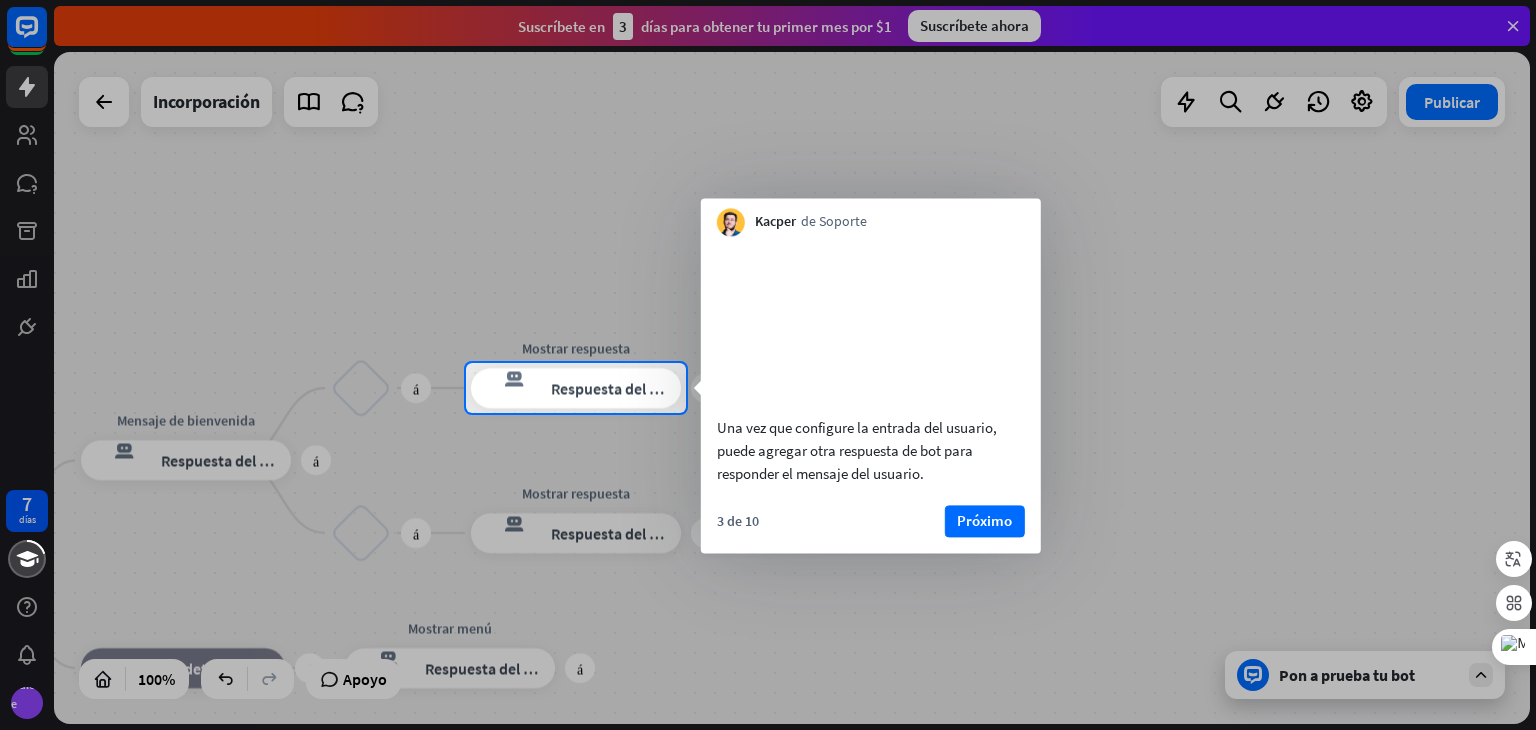click at bounding box center [768, 181] 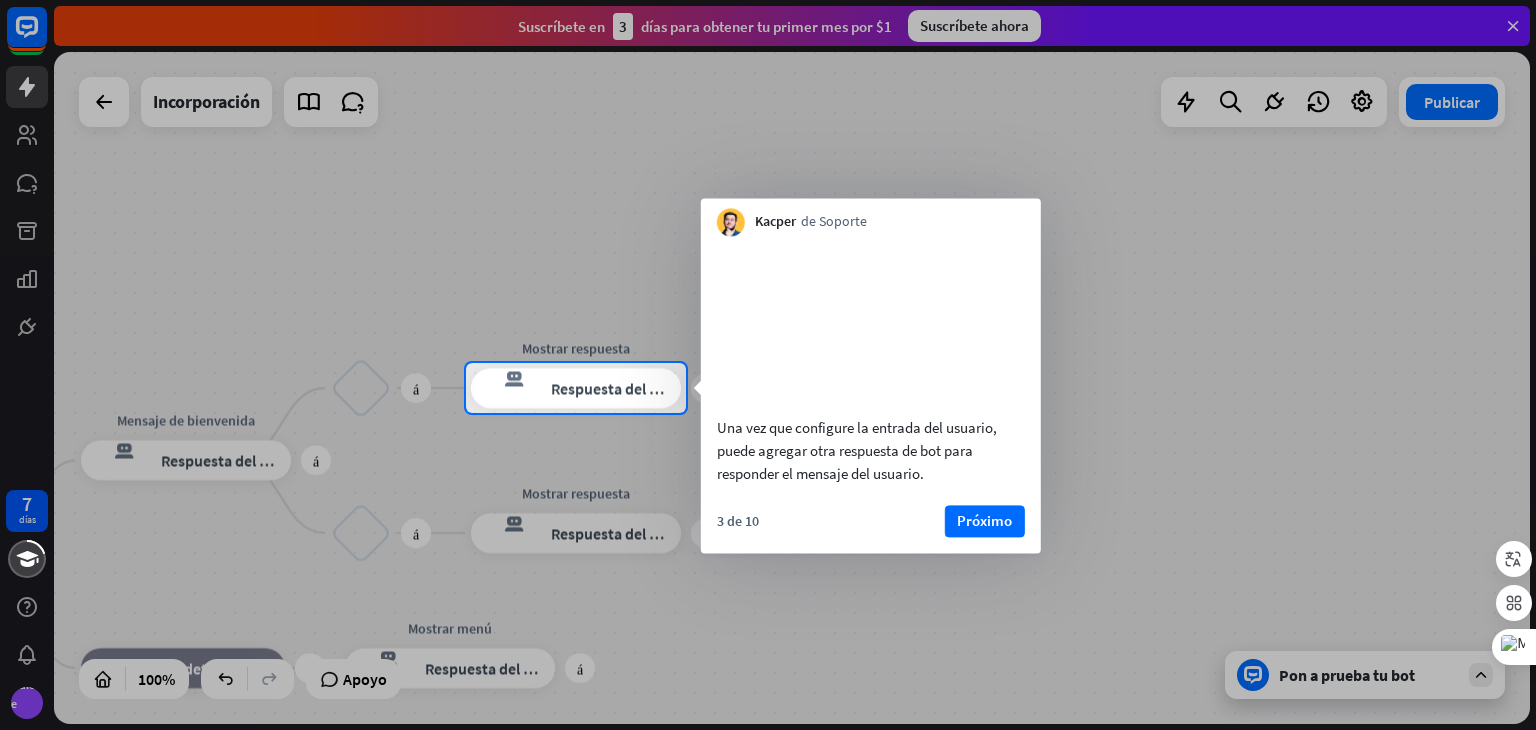 click at bounding box center (768, 181) 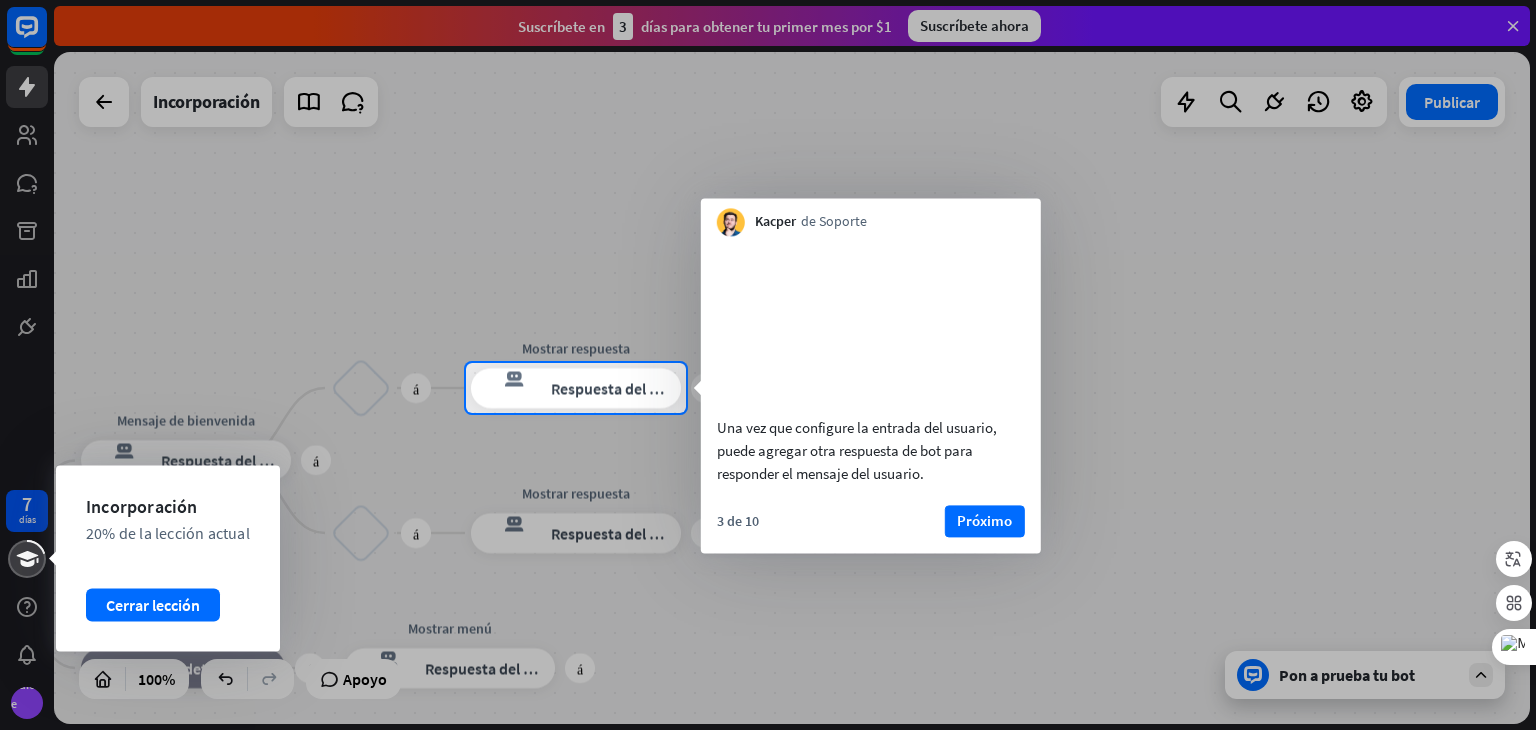 click on "Incorporación
20% de la lección actual
Cerrar lección" at bounding box center (168, 559) 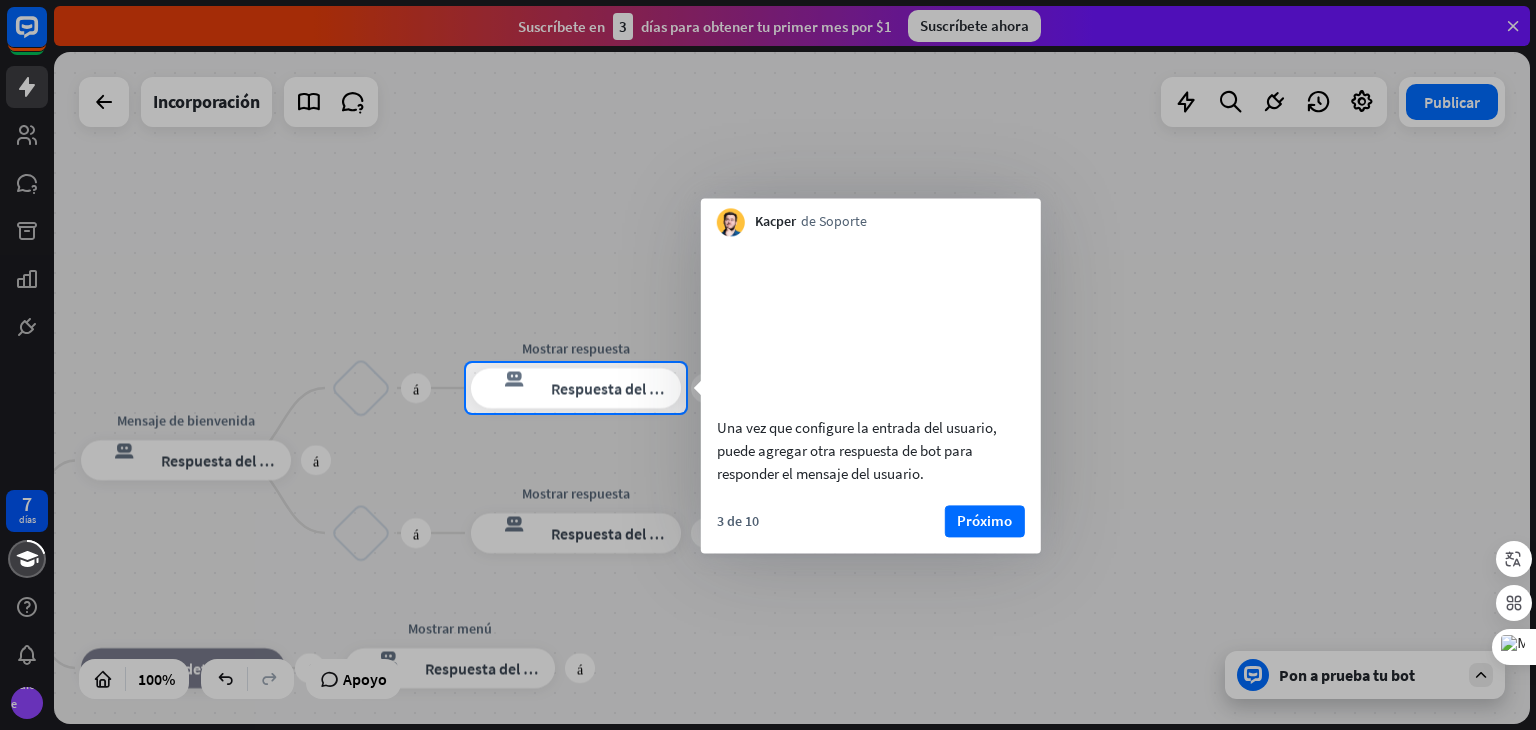 click at bounding box center (768, 571) 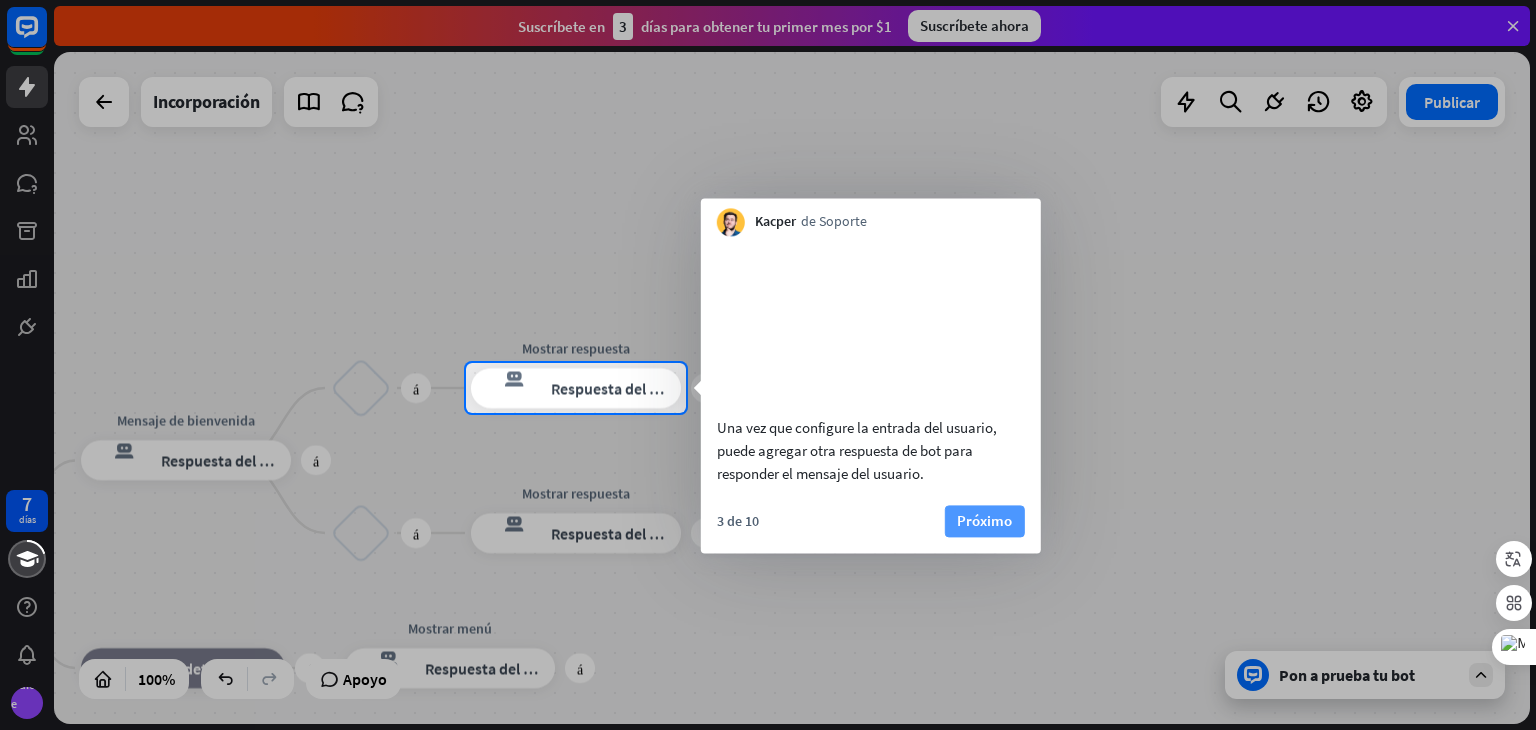 click on "Próximo" at bounding box center [984, 520] 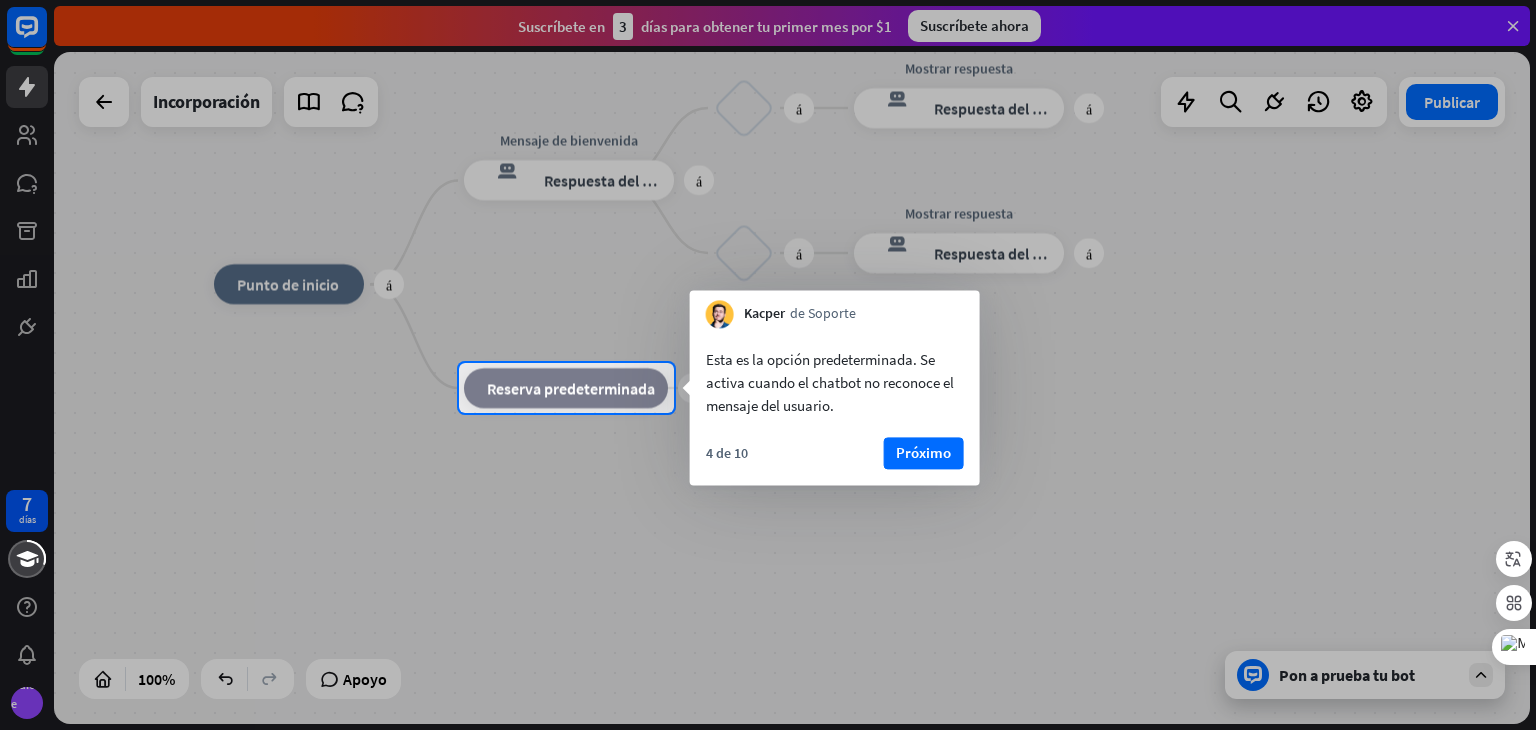 click at bounding box center [768, 571] 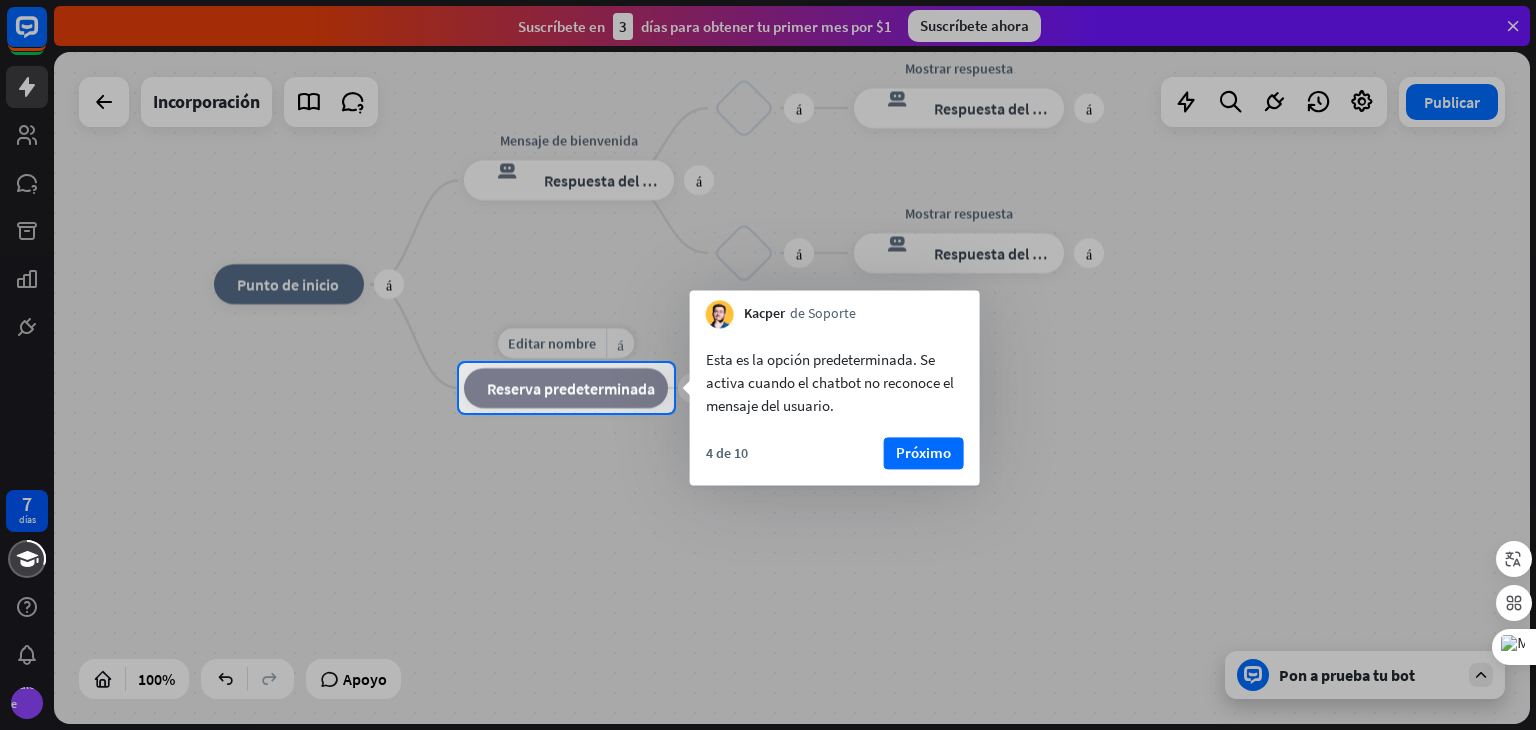 click on "Reserva predeterminada" at bounding box center (571, 388) 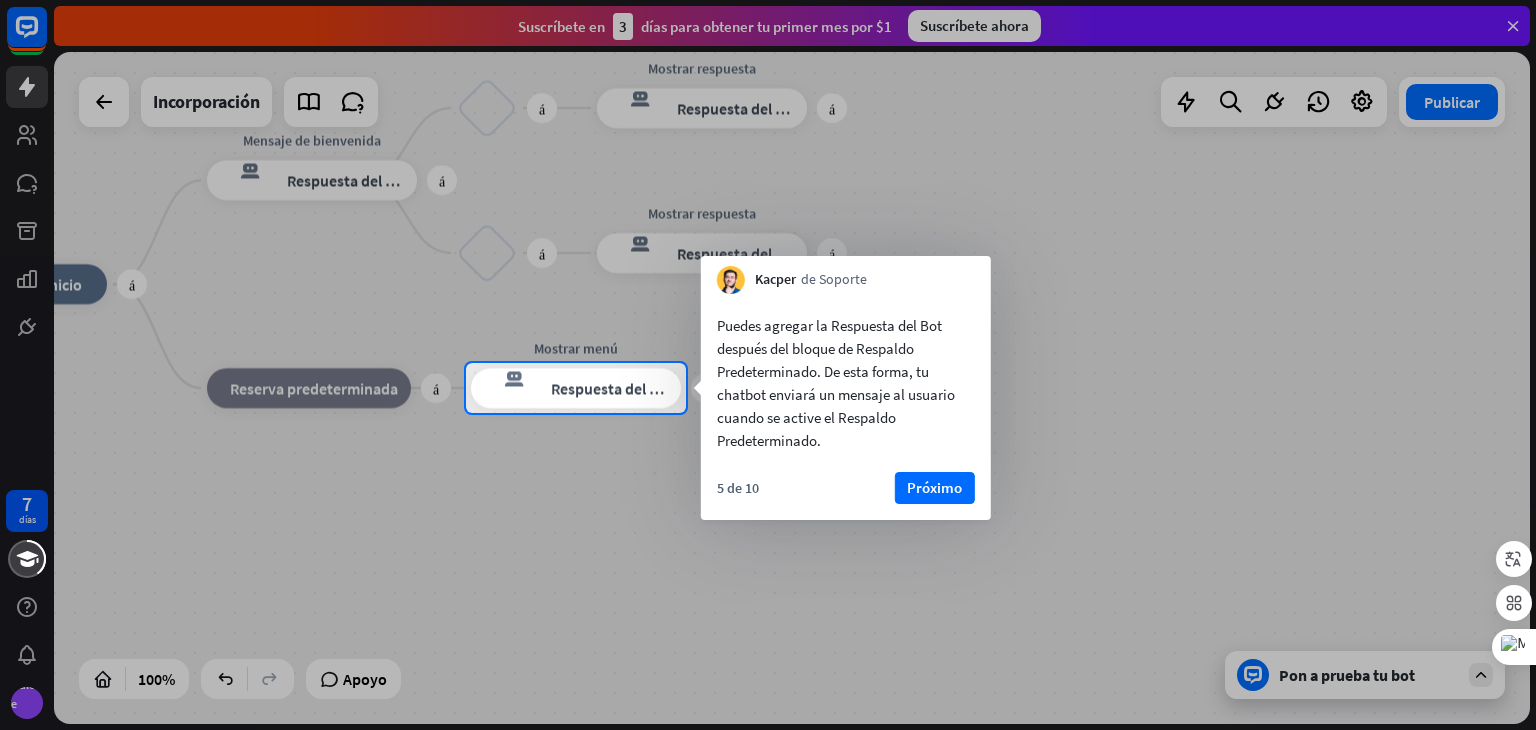 click at bounding box center [768, 181] 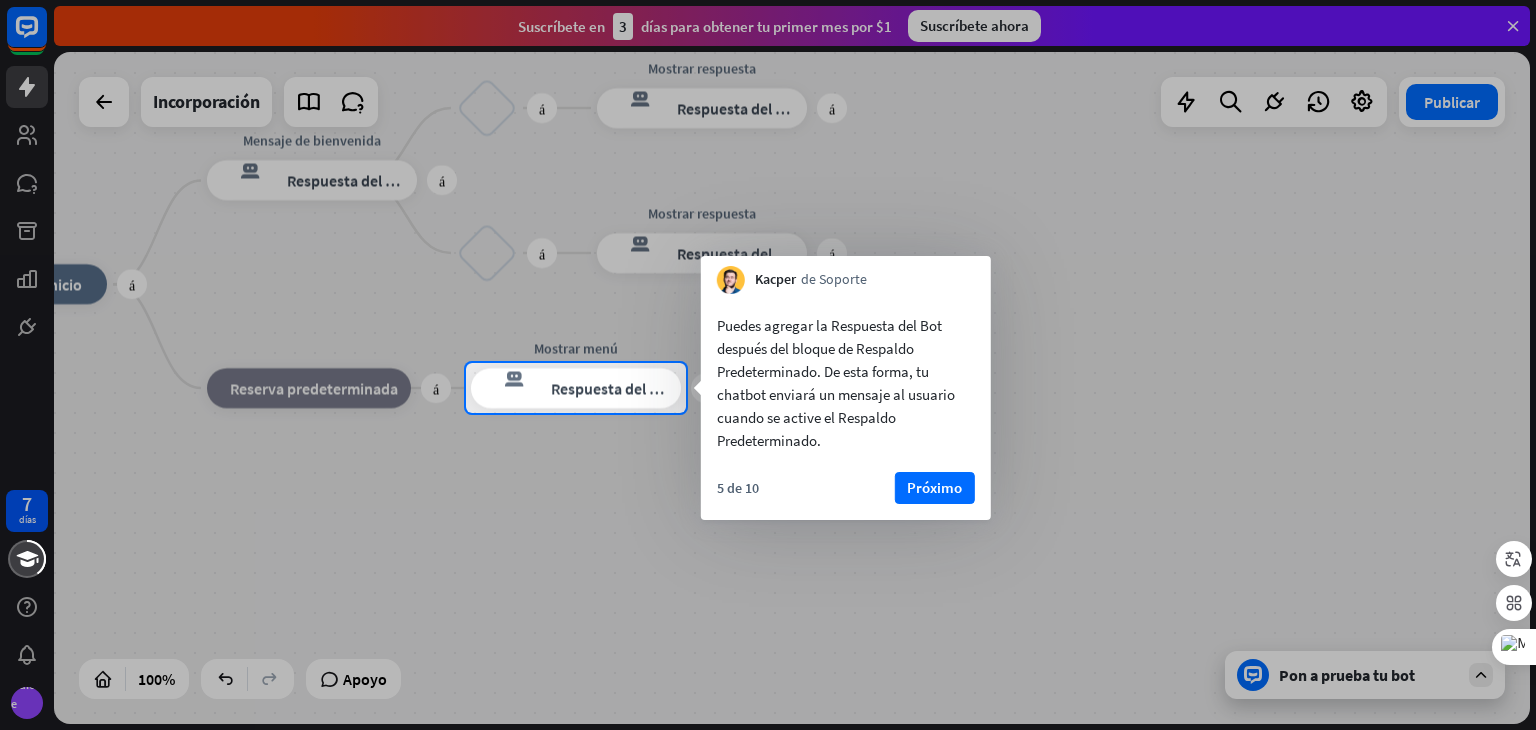 click at bounding box center [768, 181] 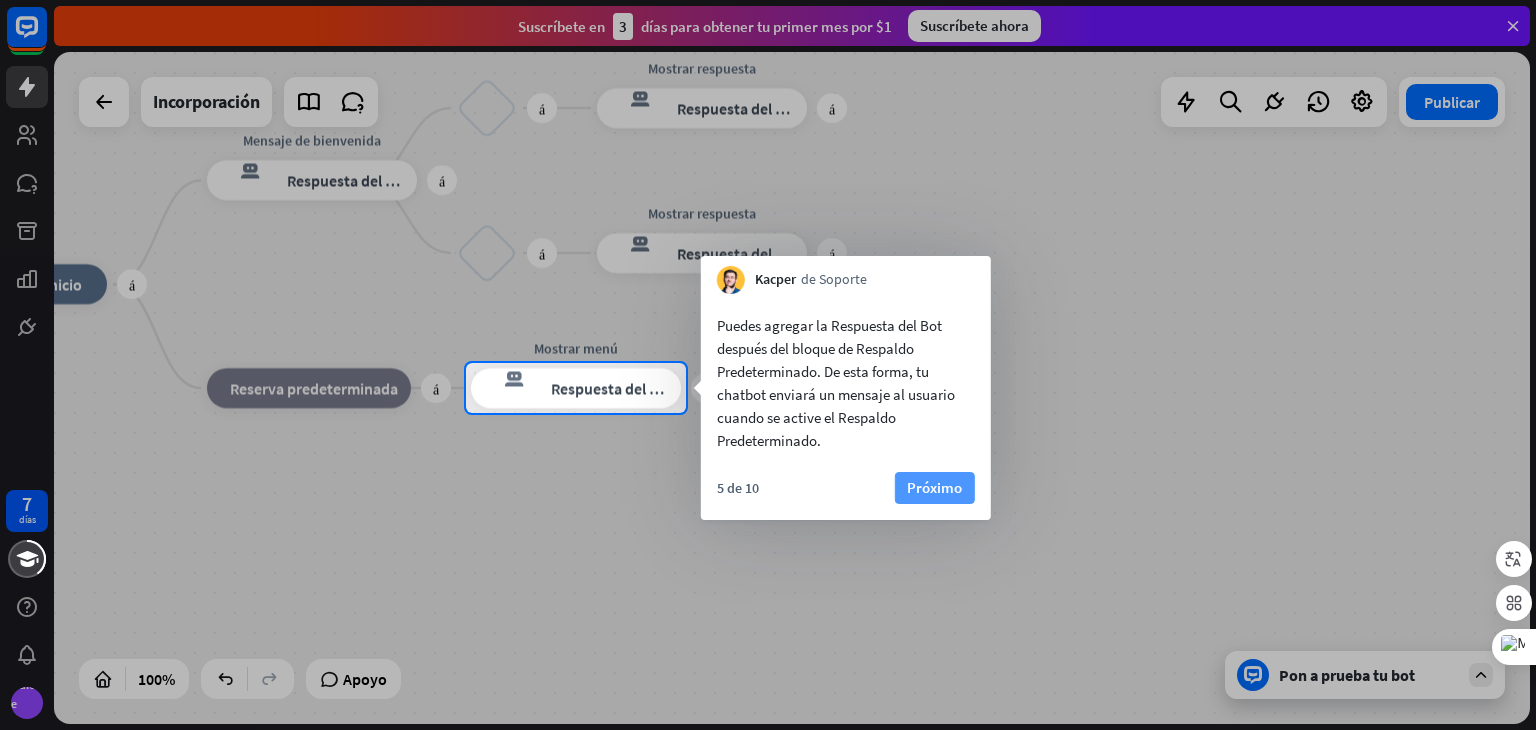 click on "Próximo" at bounding box center [934, 487] 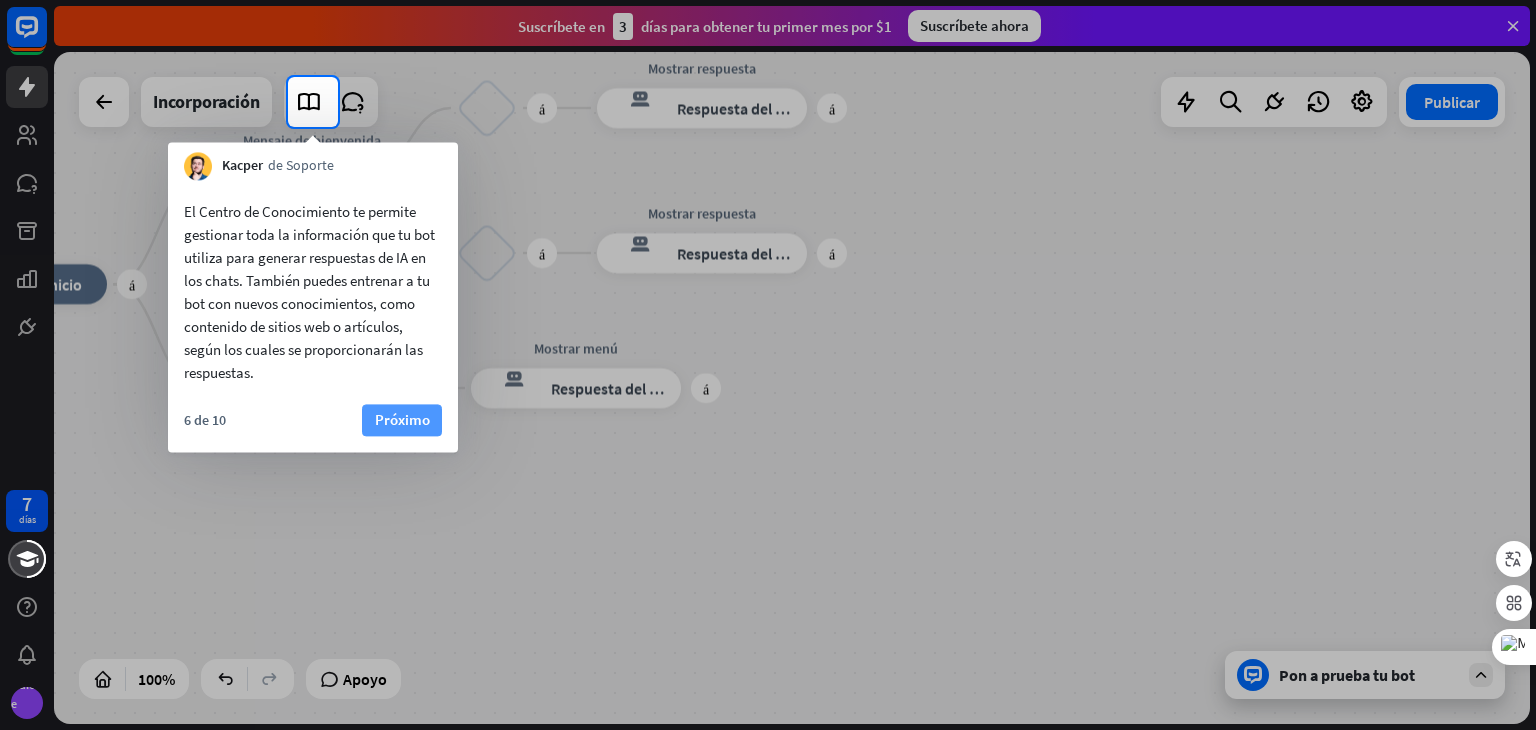 click on "Próximo" at bounding box center (402, 419) 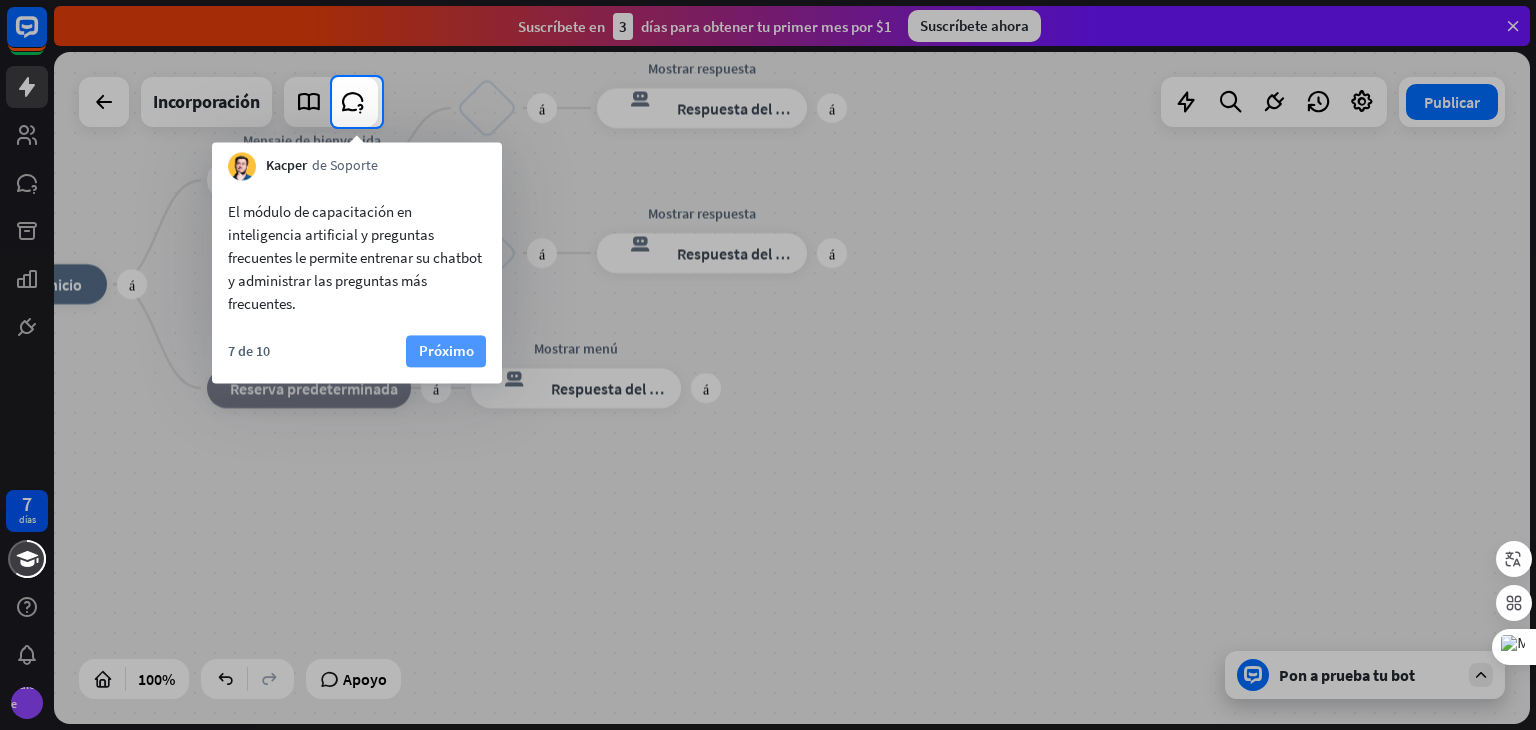 click on "Próximo" at bounding box center [446, 350] 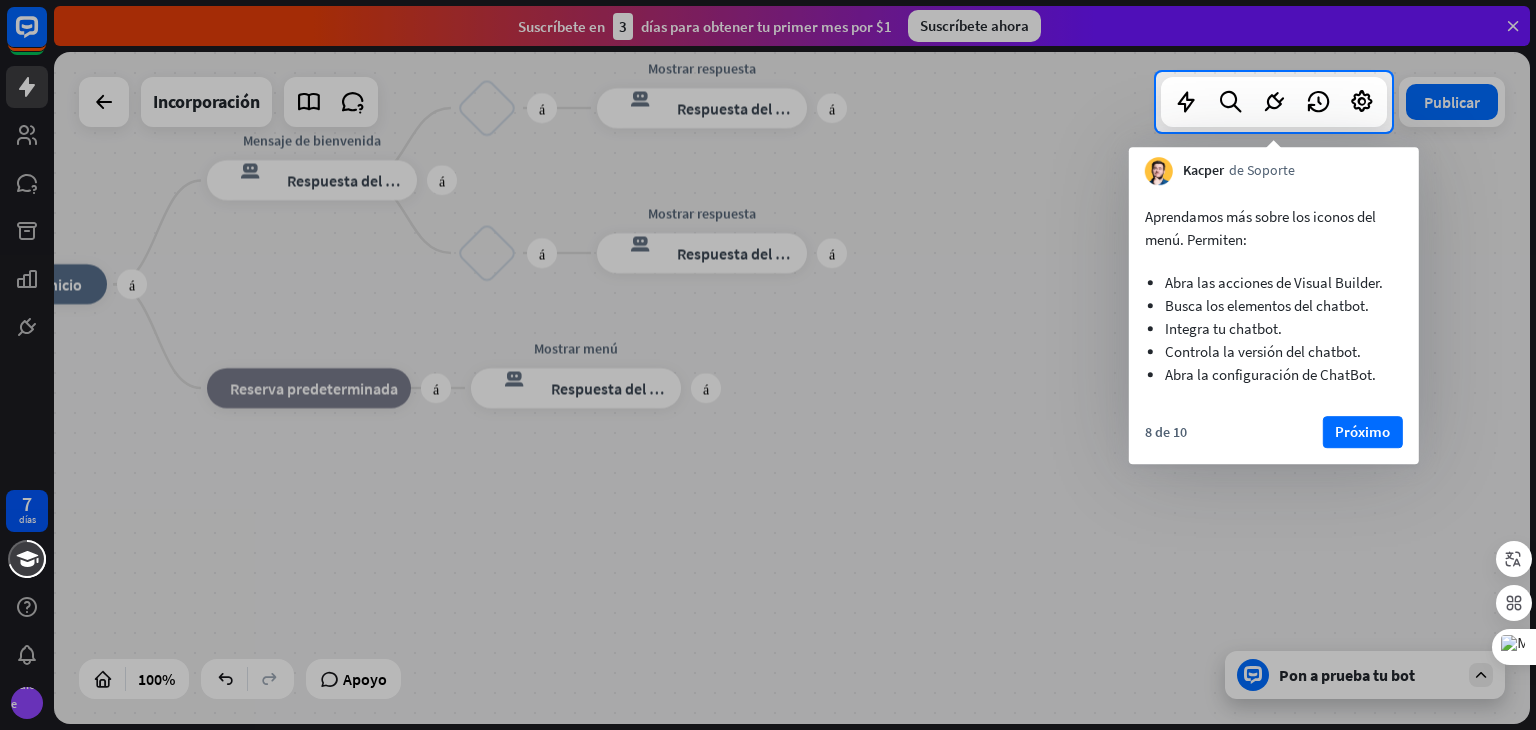 click on "Próximo" at bounding box center (1363, 432) 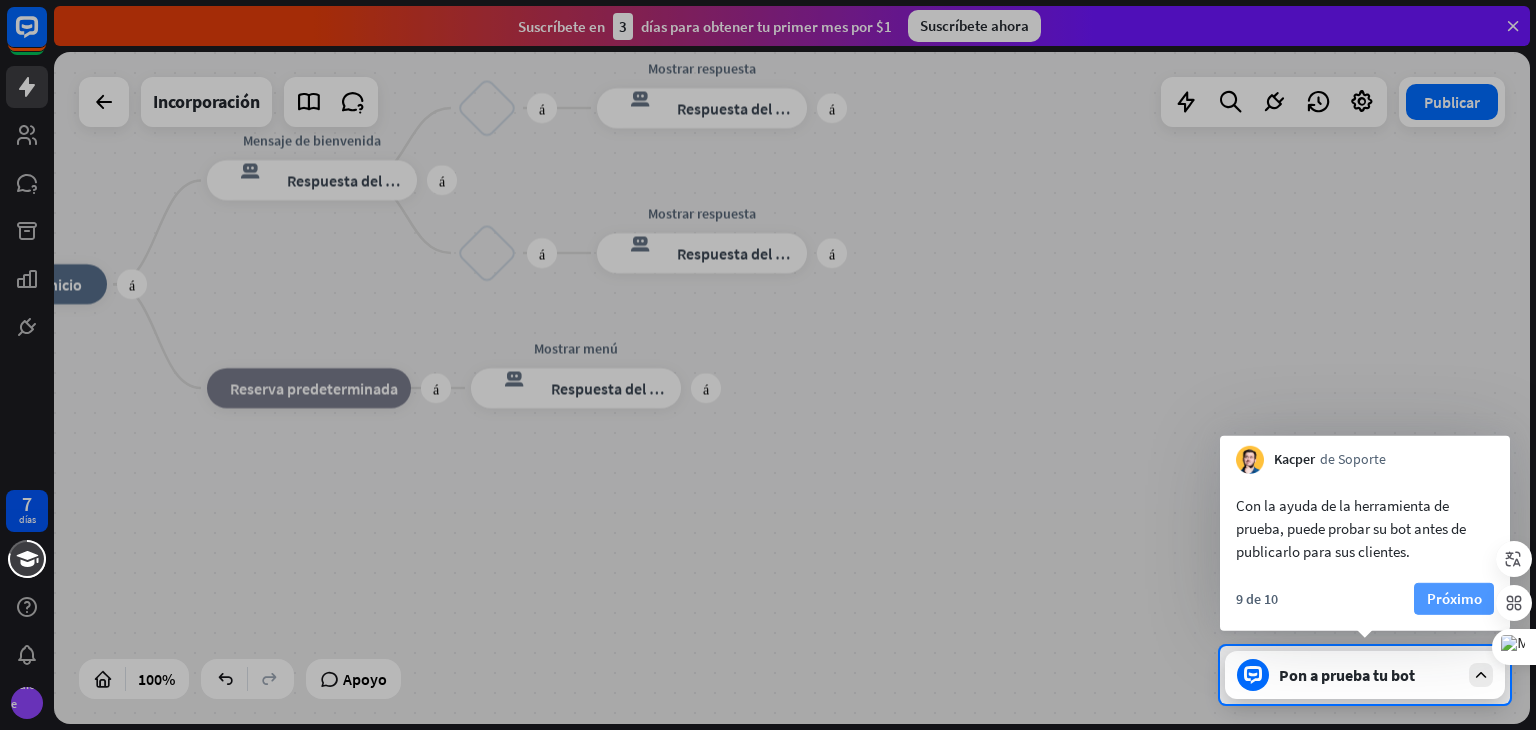 click on "Próximo" at bounding box center (1454, 598) 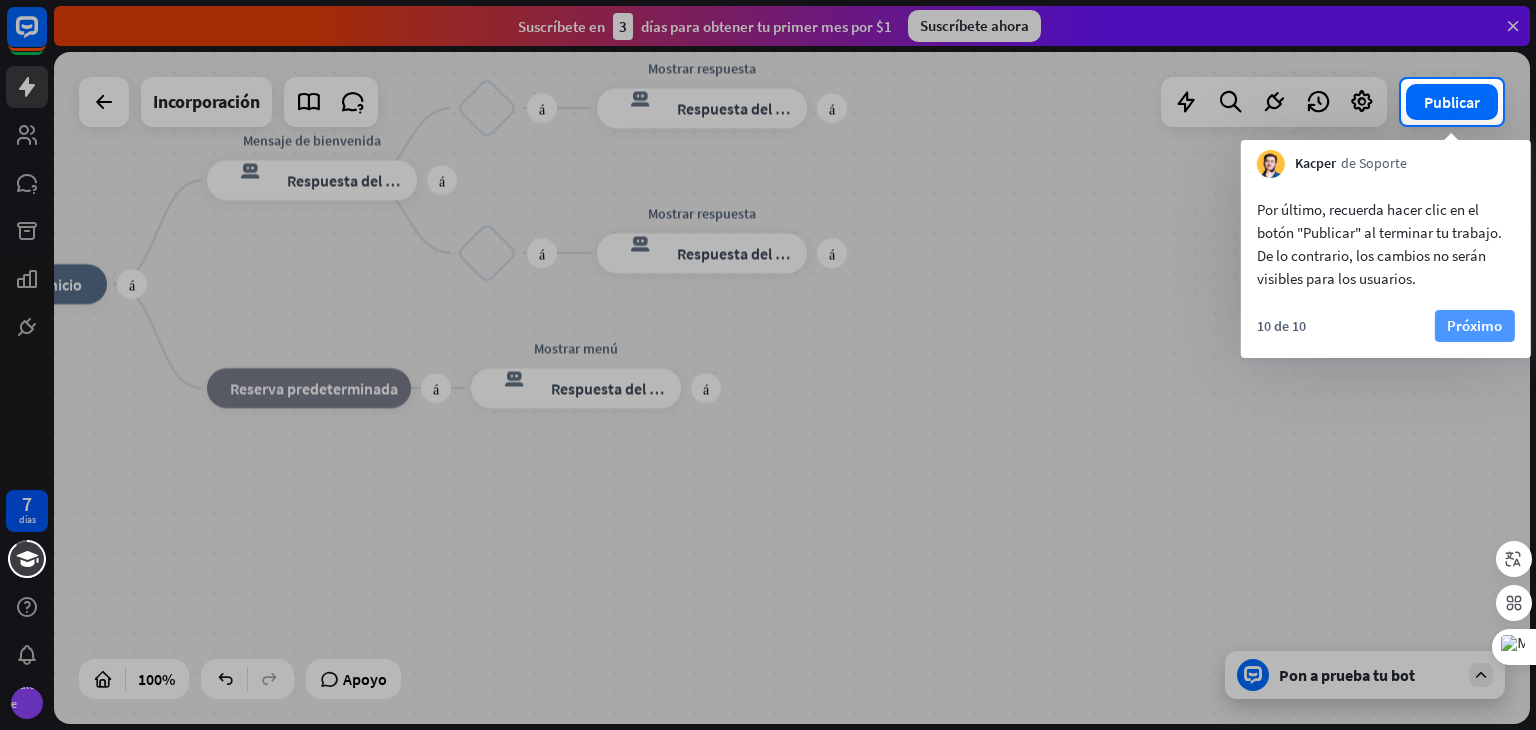 click on "Próximo" at bounding box center (1474, 325) 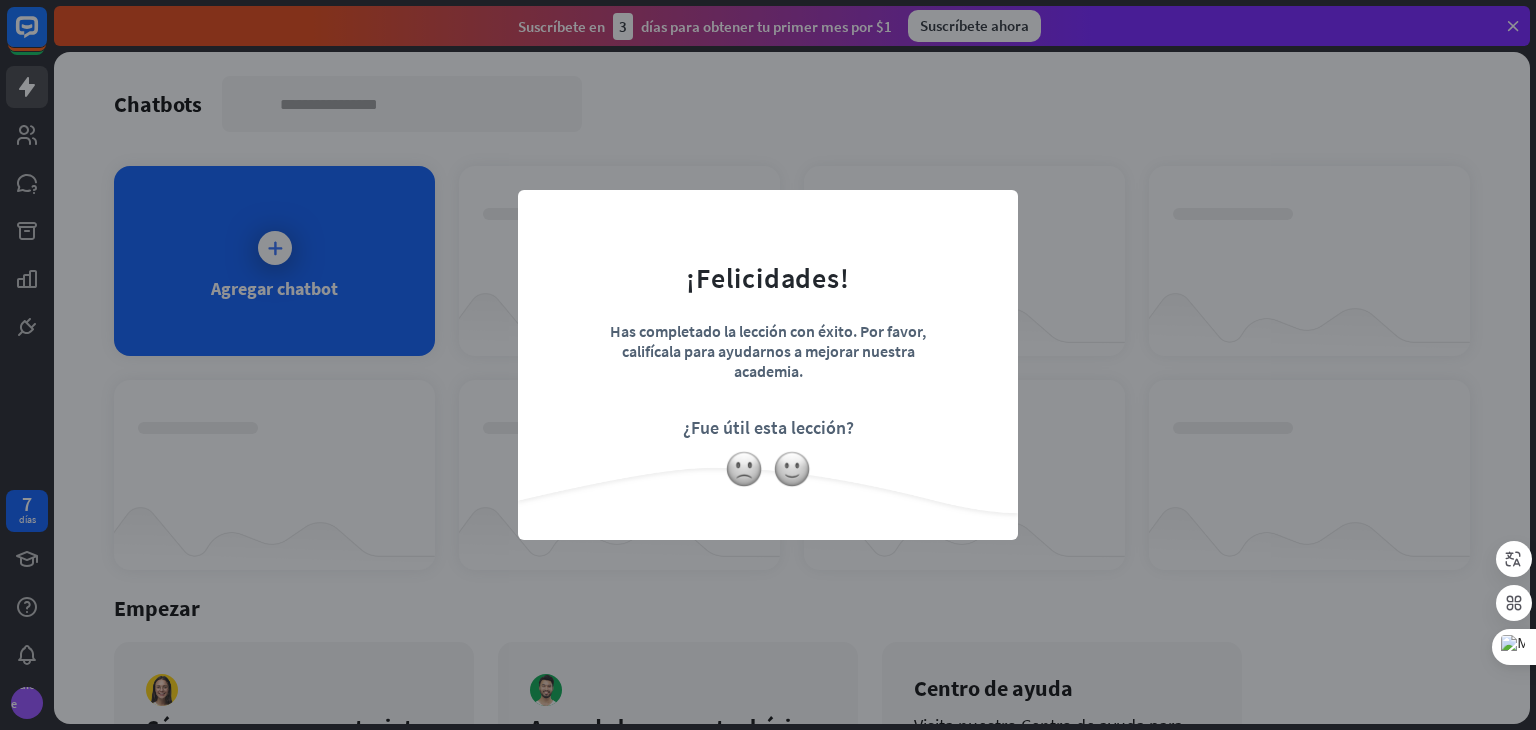click on "cerca
¡Felicidades!
Has completado la lección con éxito. Por favor, califícala para ayudarnos a mejorar nuestra academia.
¿Fue útil esta lección?" at bounding box center (768, 365) 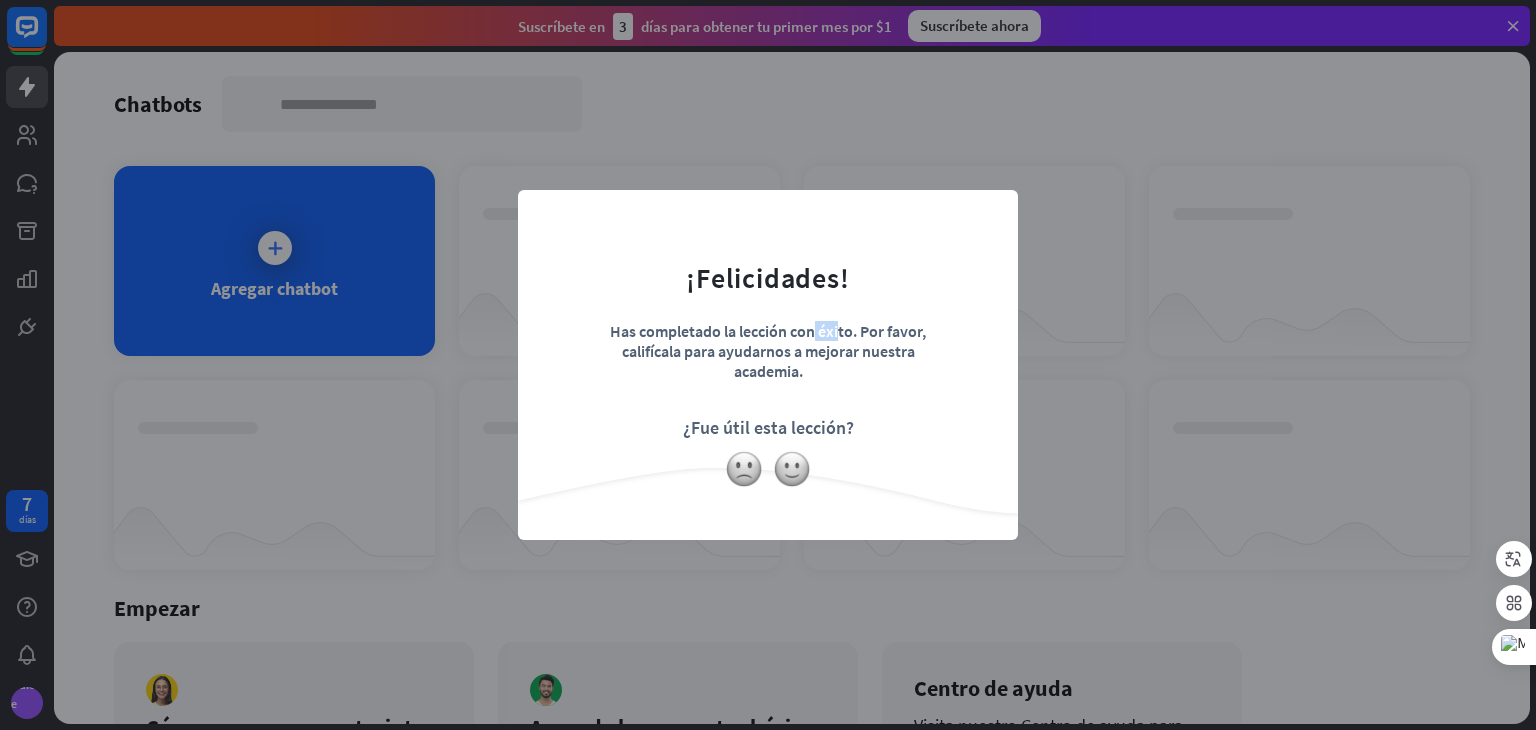 click on "cerca
¡Felicidades!
Has completado la lección con éxito. Por favor, califícala para ayudarnos a mejorar nuestra academia.
¿Fue útil esta lección?" at bounding box center (768, 365) 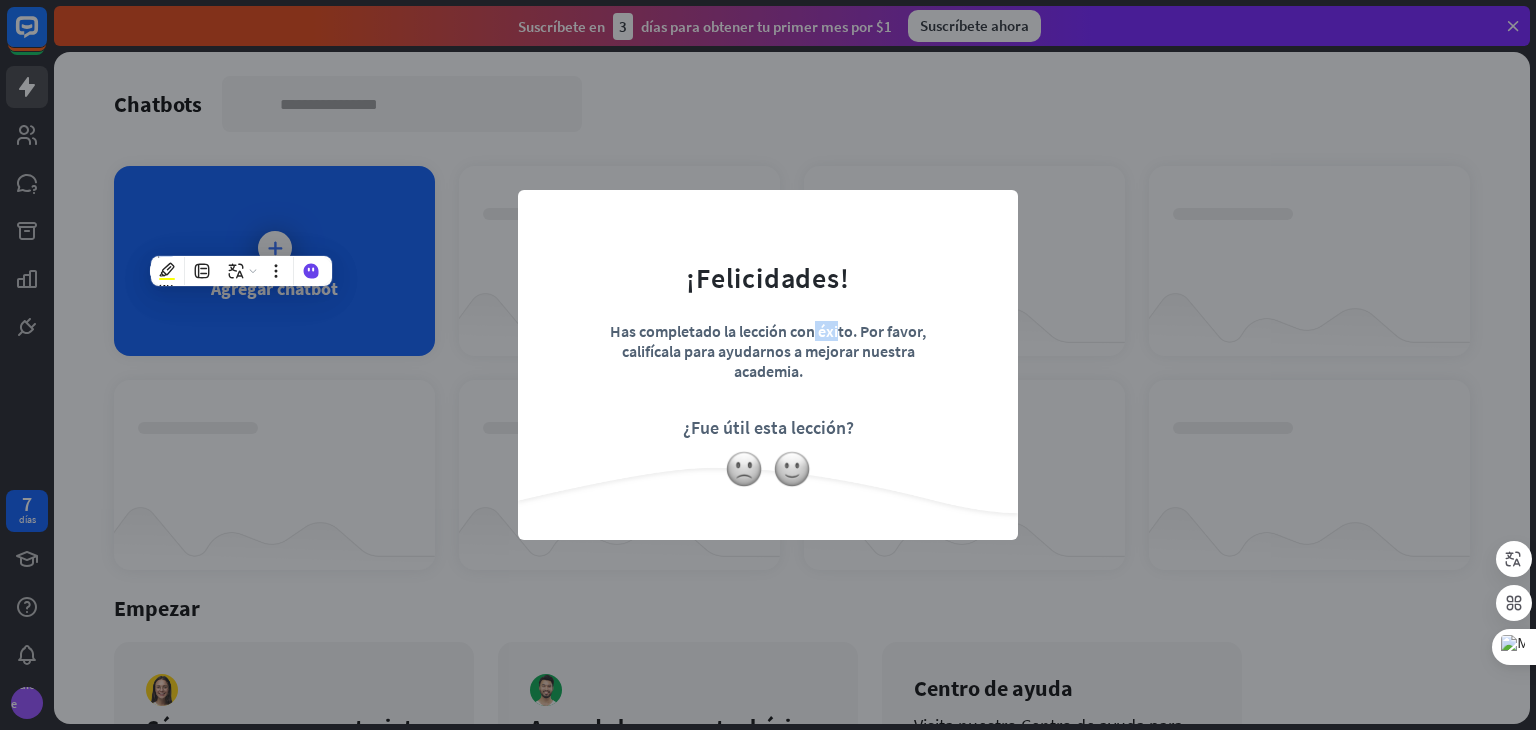 click on "cerca
¡Felicidades!
Has completado la lección con éxito. Por favor, califícala para ayudarnos a mejorar nuestra academia.
¿Fue útil esta lección?" at bounding box center [768, 365] 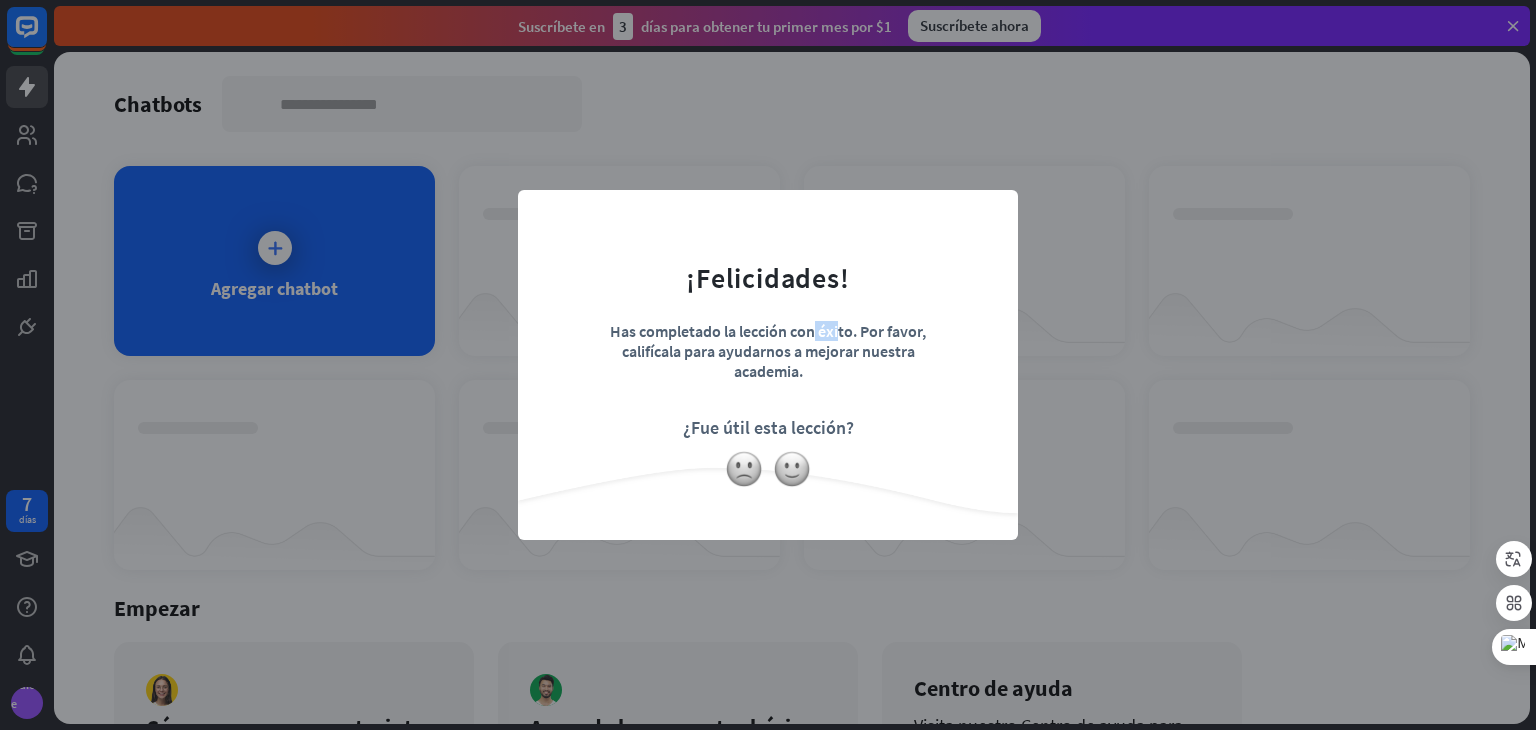 click on "cerca
¡Felicidades!
Has completado la lección con éxito. Por favor, califícala para ayudarnos a mejorar nuestra academia.
¿Fue útil esta lección?" at bounding box center [768, 365] 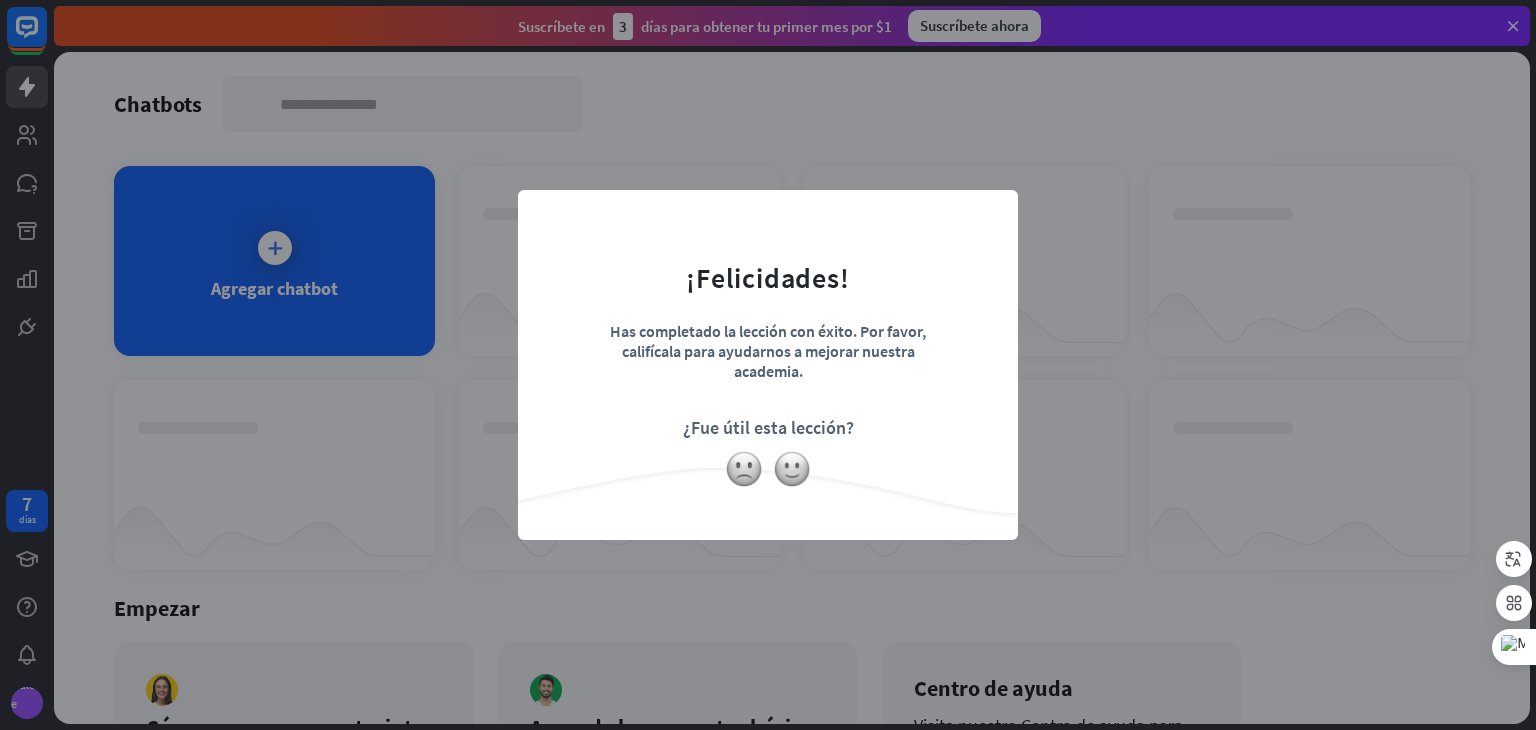 click on "cerca
¡Felicidades!
Has completado la lección con éxito. Por favor, califícala para ayudarnos a mejorar nuestra academia.
¿Fue útil esta lección?" at bounding box center [768, 365] 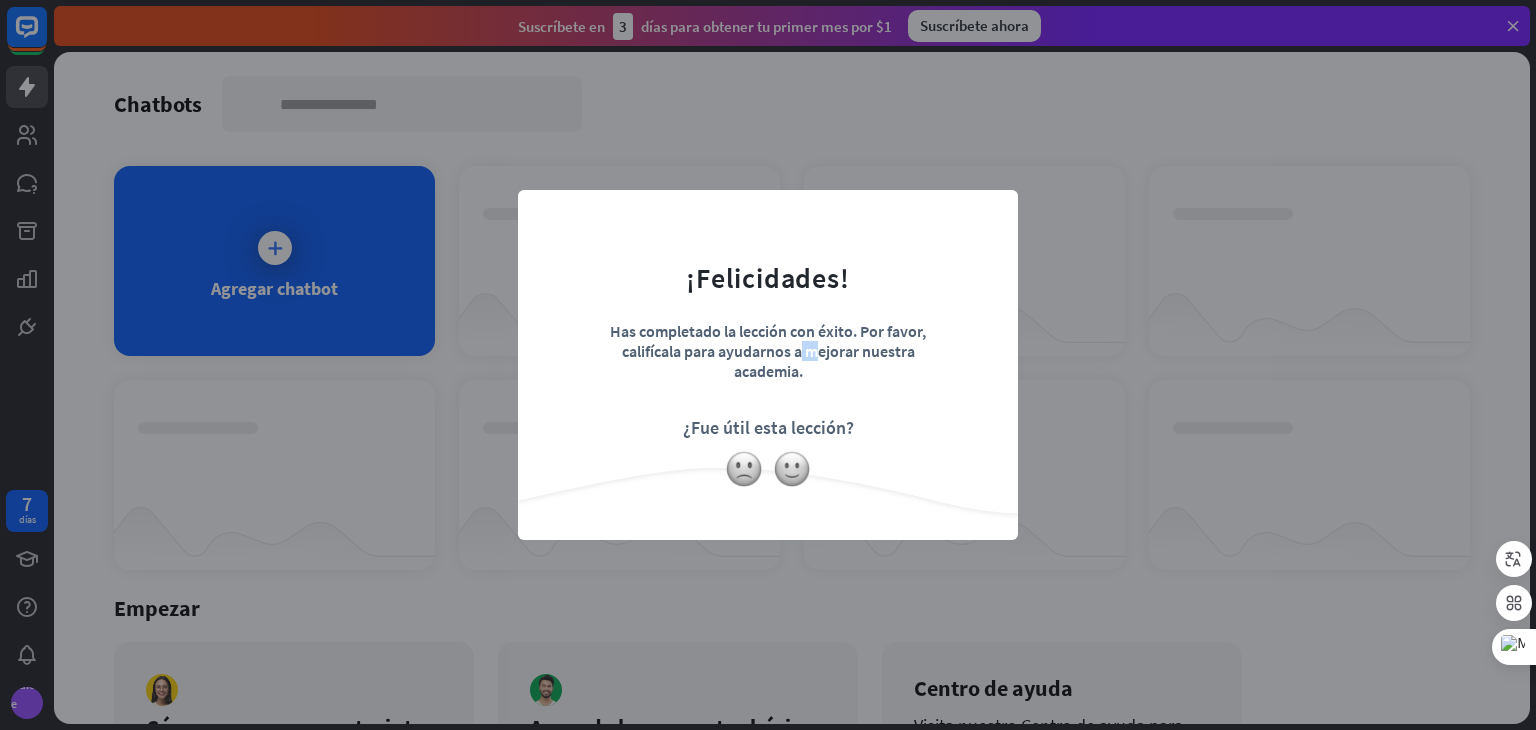click on "cerca
¡Felicidades!
Has completado la lección con éxito. Por favor, califícala para ayudarnos a mejorar nuestra academia.
¿Fue útil esta lección?" at bounding box center [768, 365] 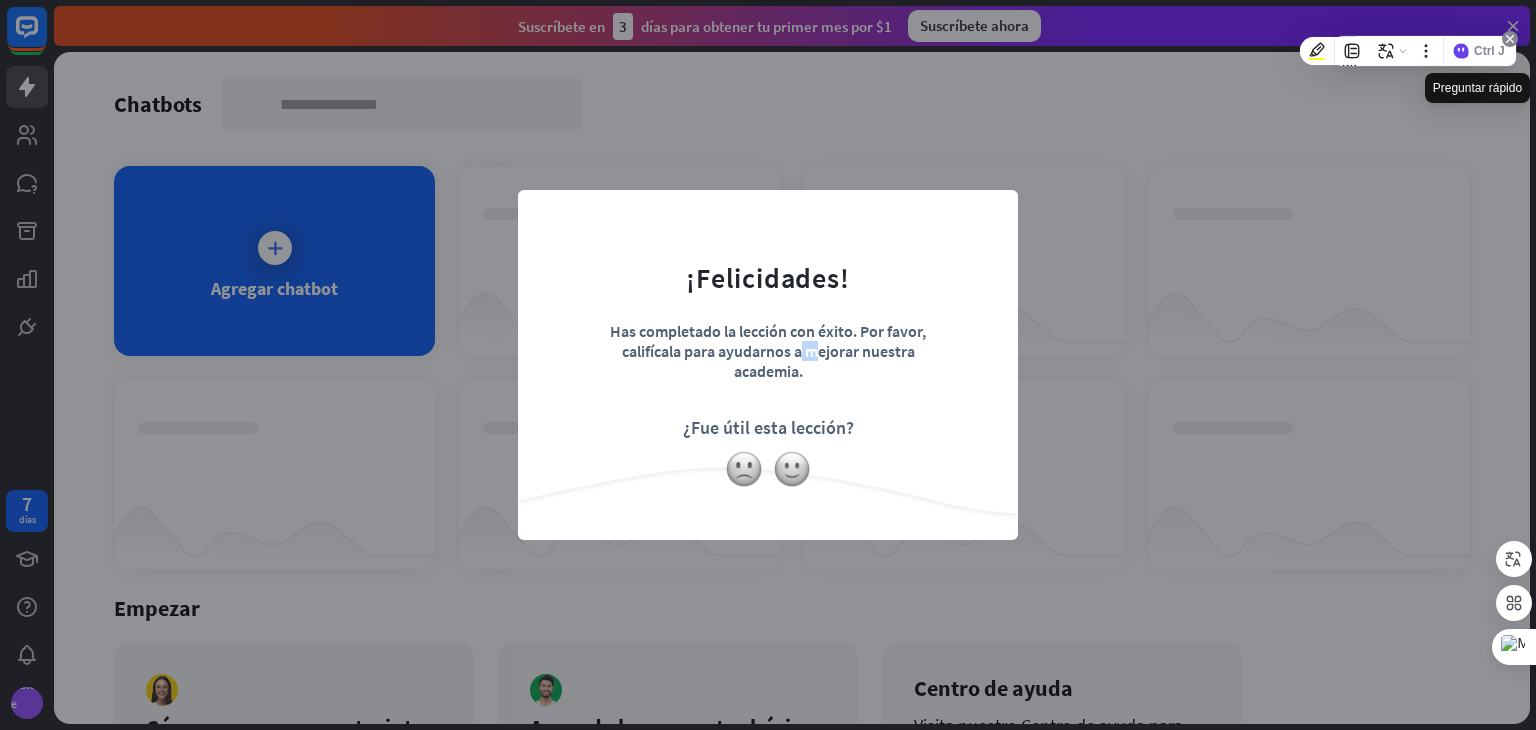 click 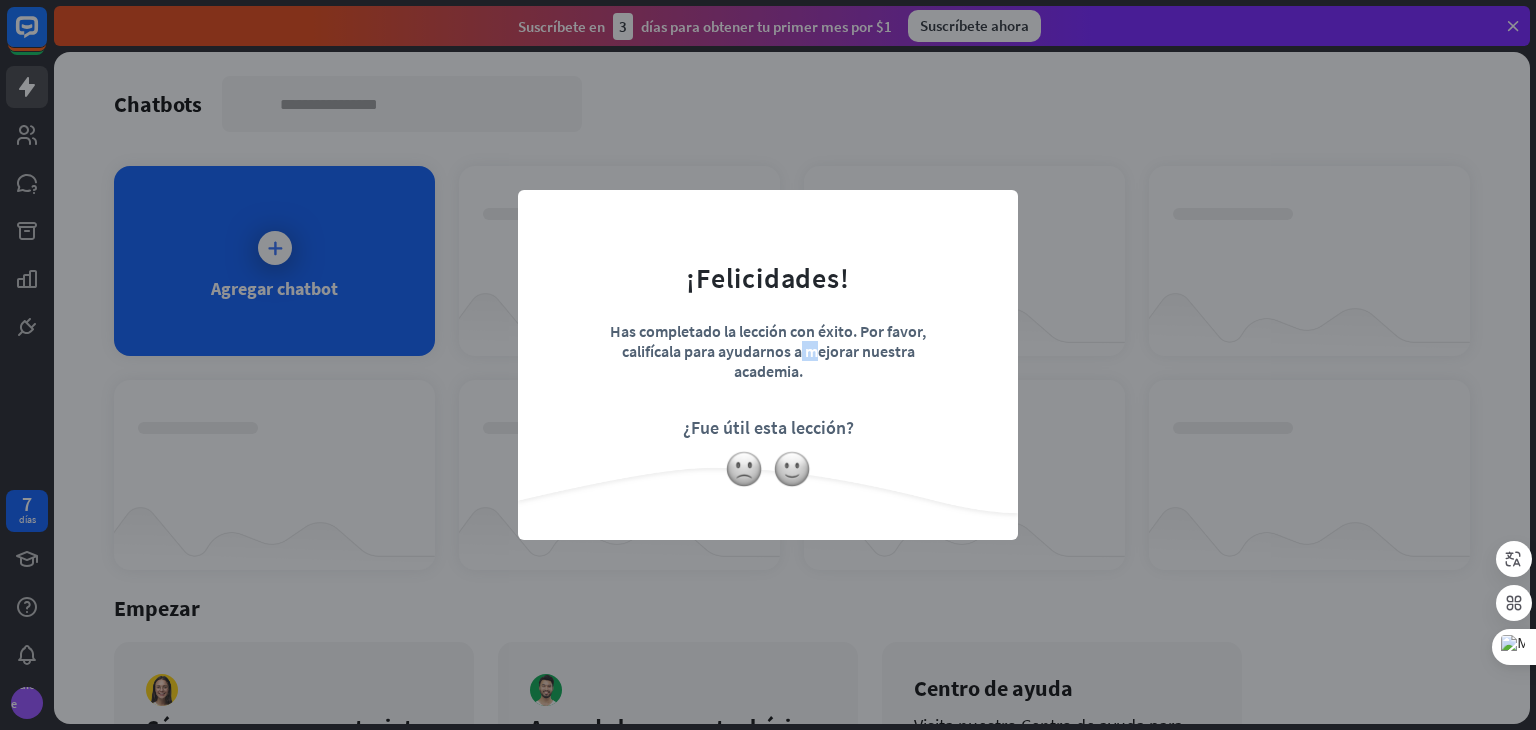 click on "cerca
¡Felicidades!
Has completado la lección con éxito. Por favor, califícala para ayudarnos a mejorar nuestra academia.
¿Fue útil esta lección?" at bounding box center [768, 365] 